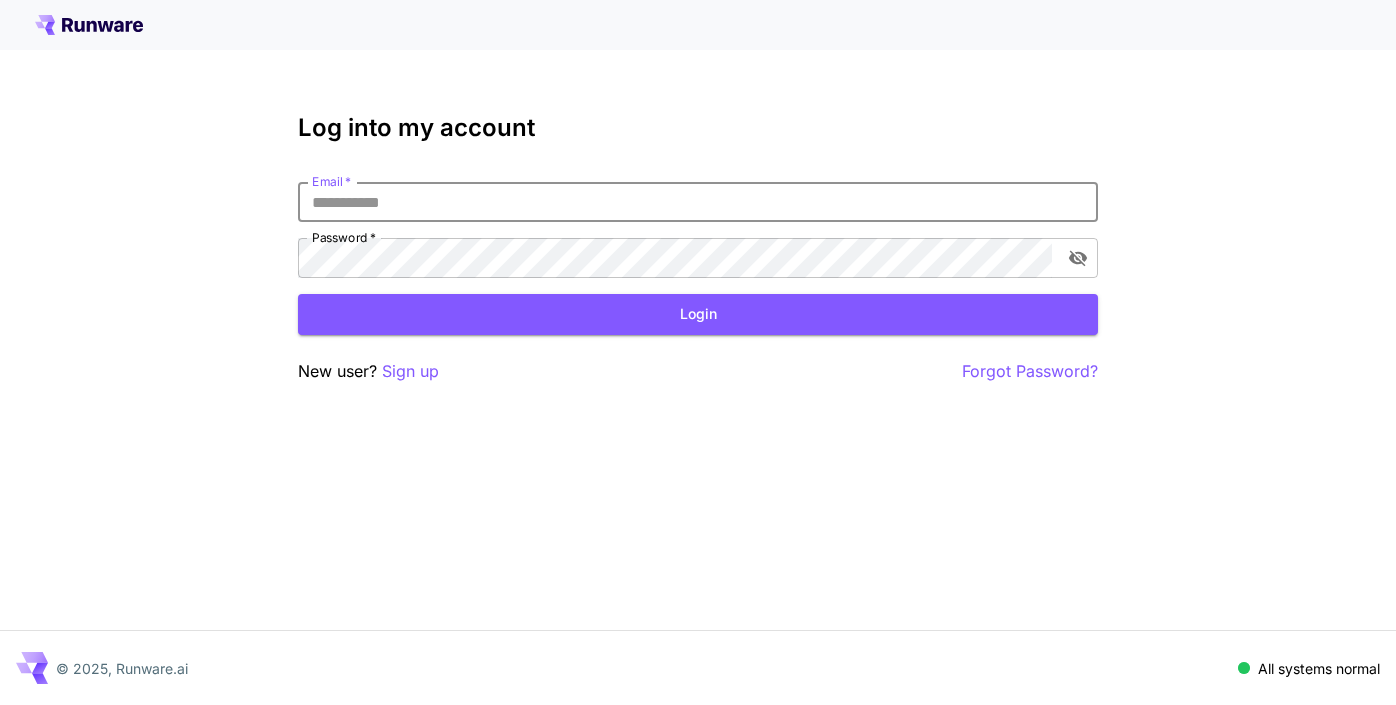 scroll, scrollTop: 0, scrollLeft: 0, axis: both 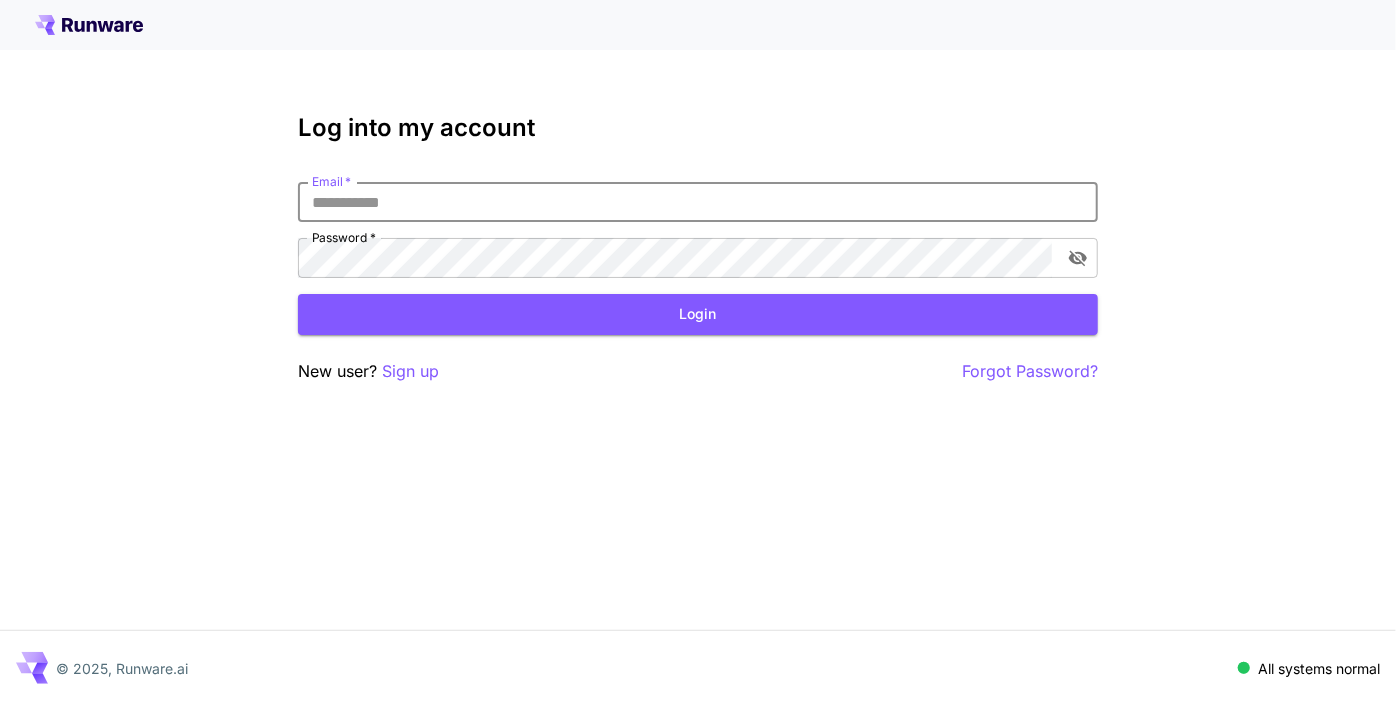 type on "**********" 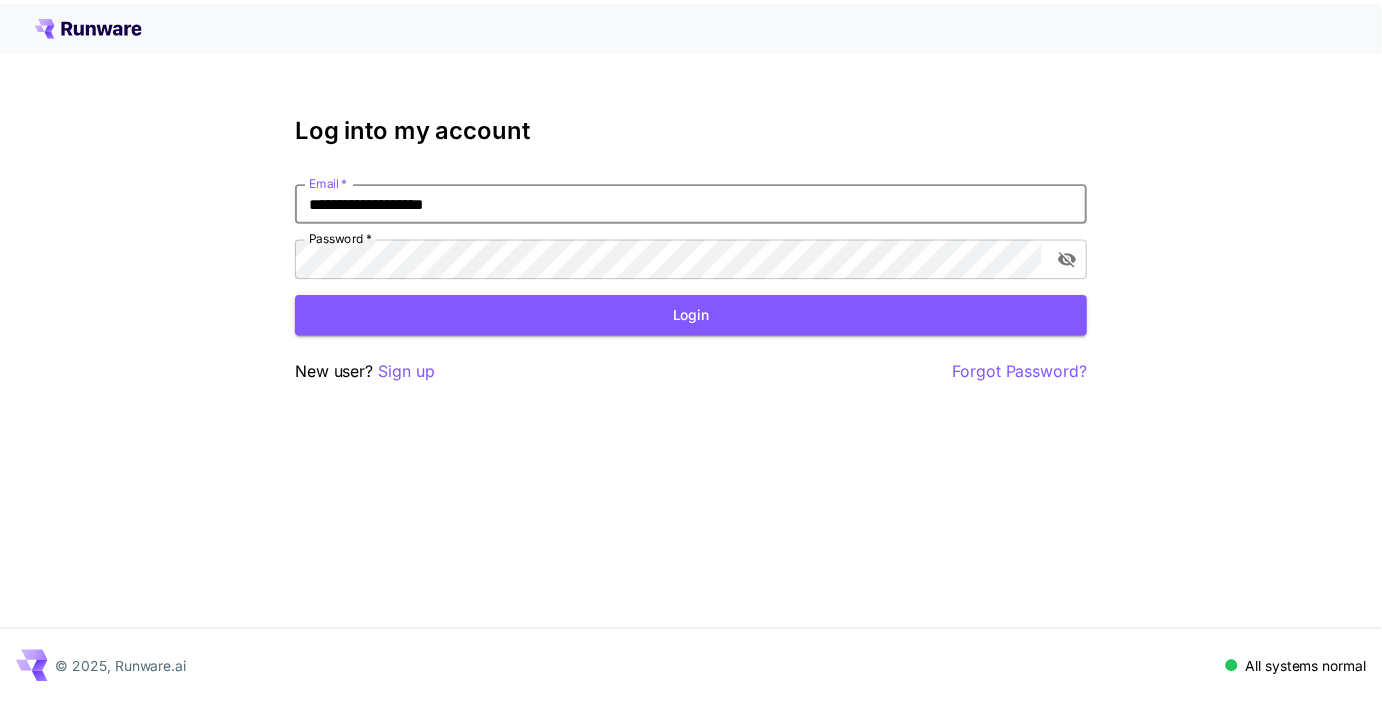 scroll, scrollTop: 0, scrollLeft: 0, axis: both 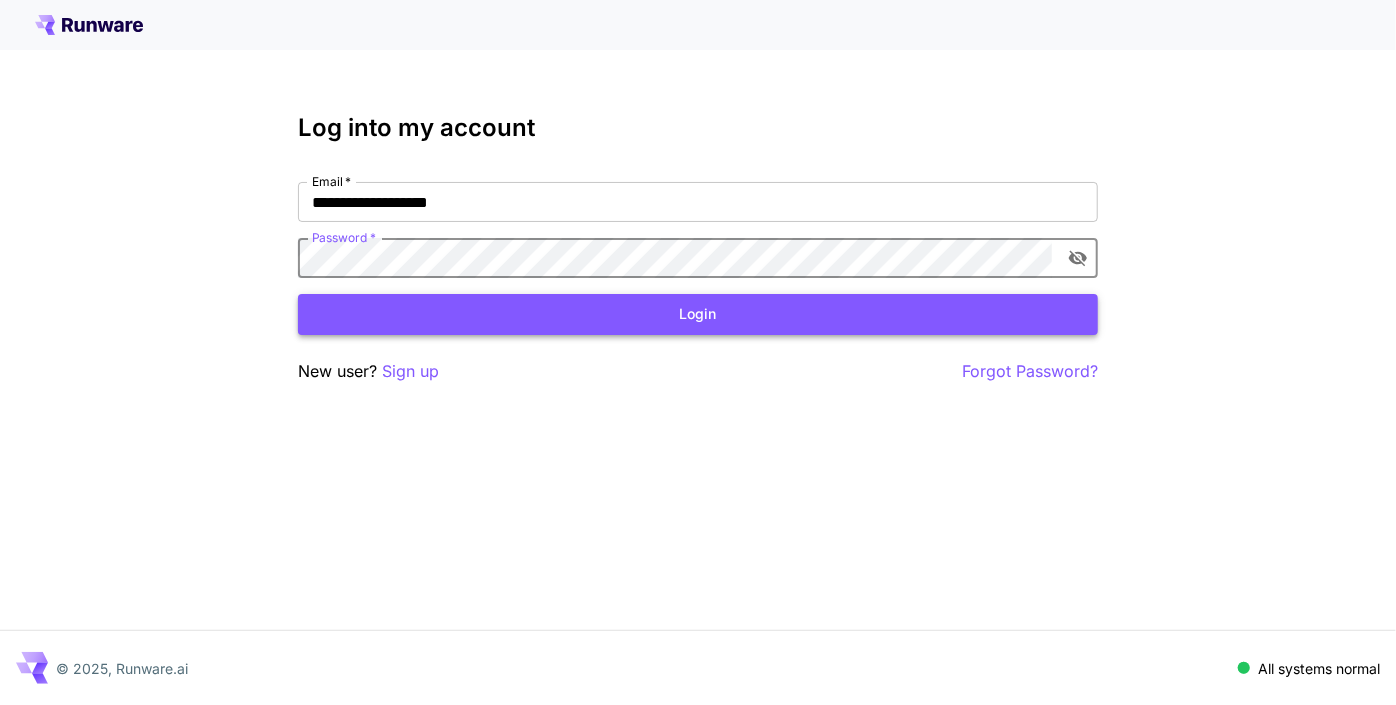 click on "Login" at bounding box center (698, 314) 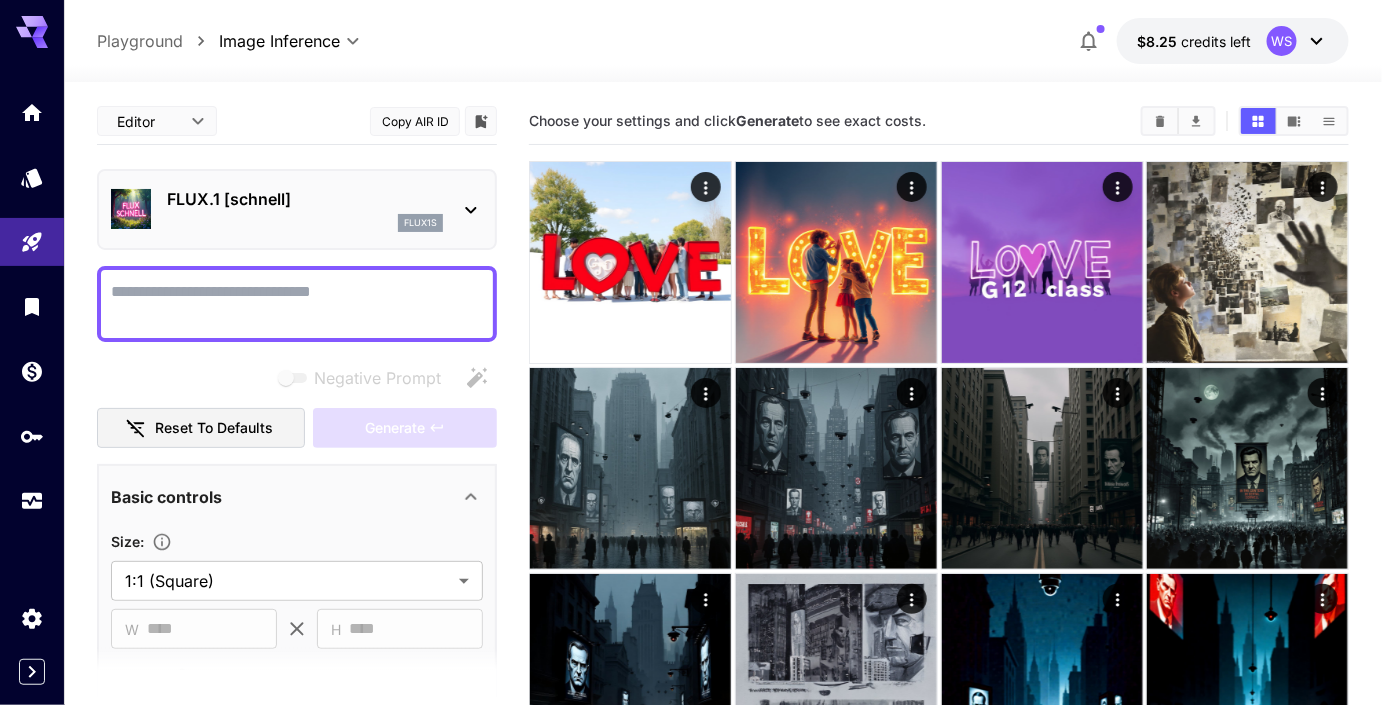 click on "Negative Prompt" at bounding box center [297, 304] 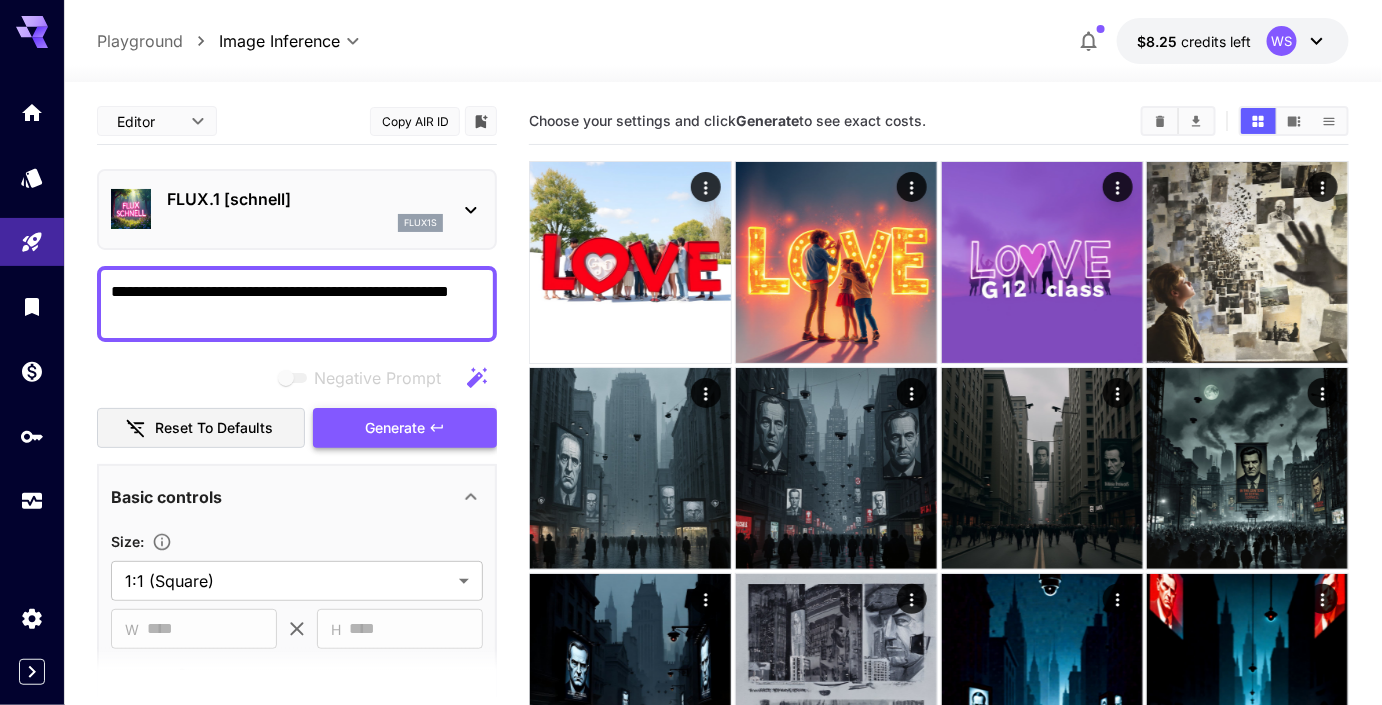 type on "**********" 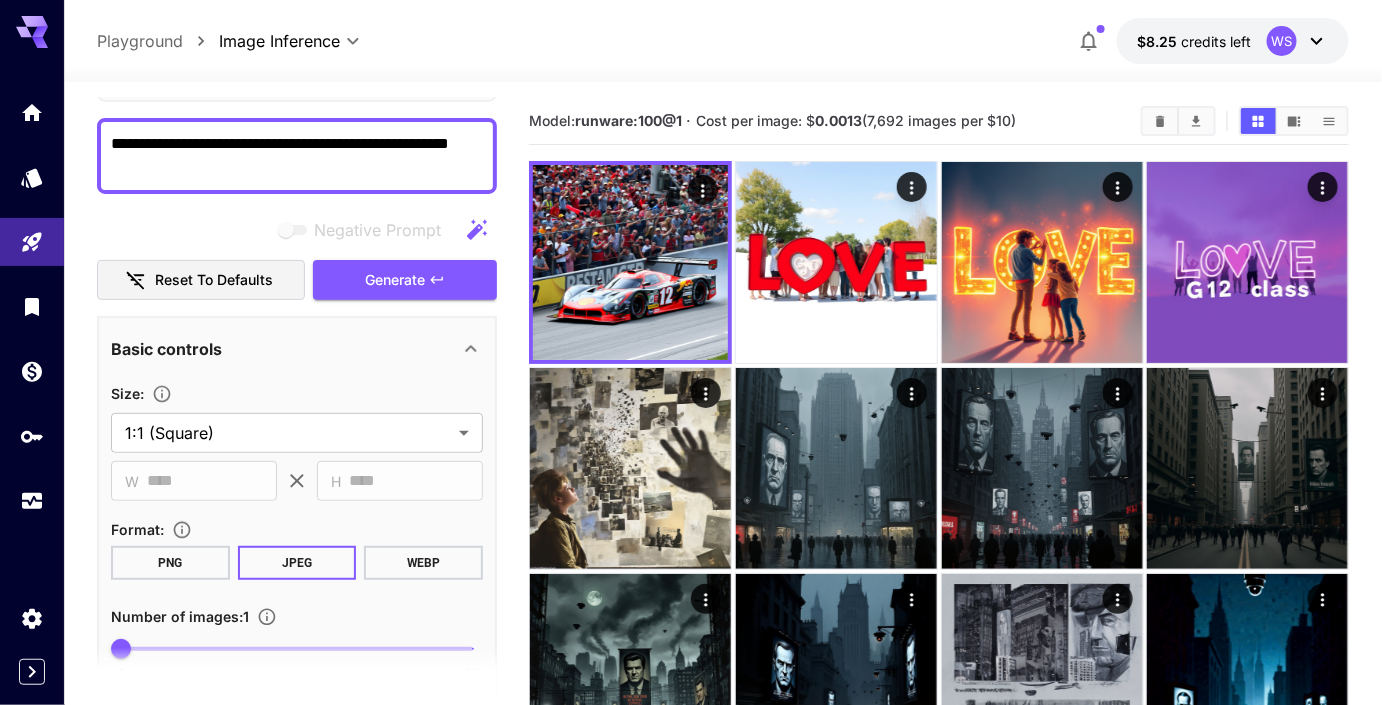 scroll, scrollTop: 90, scrollLeft: 0, axis: vertical 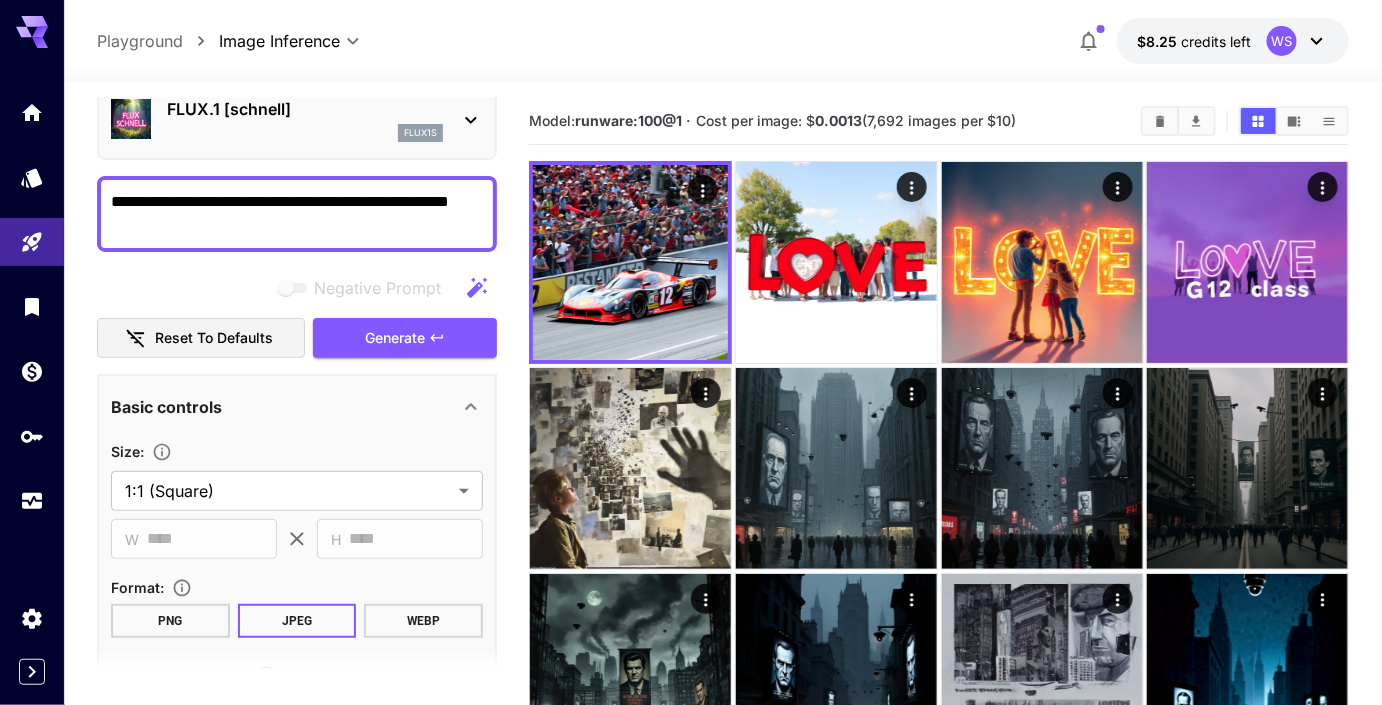 click 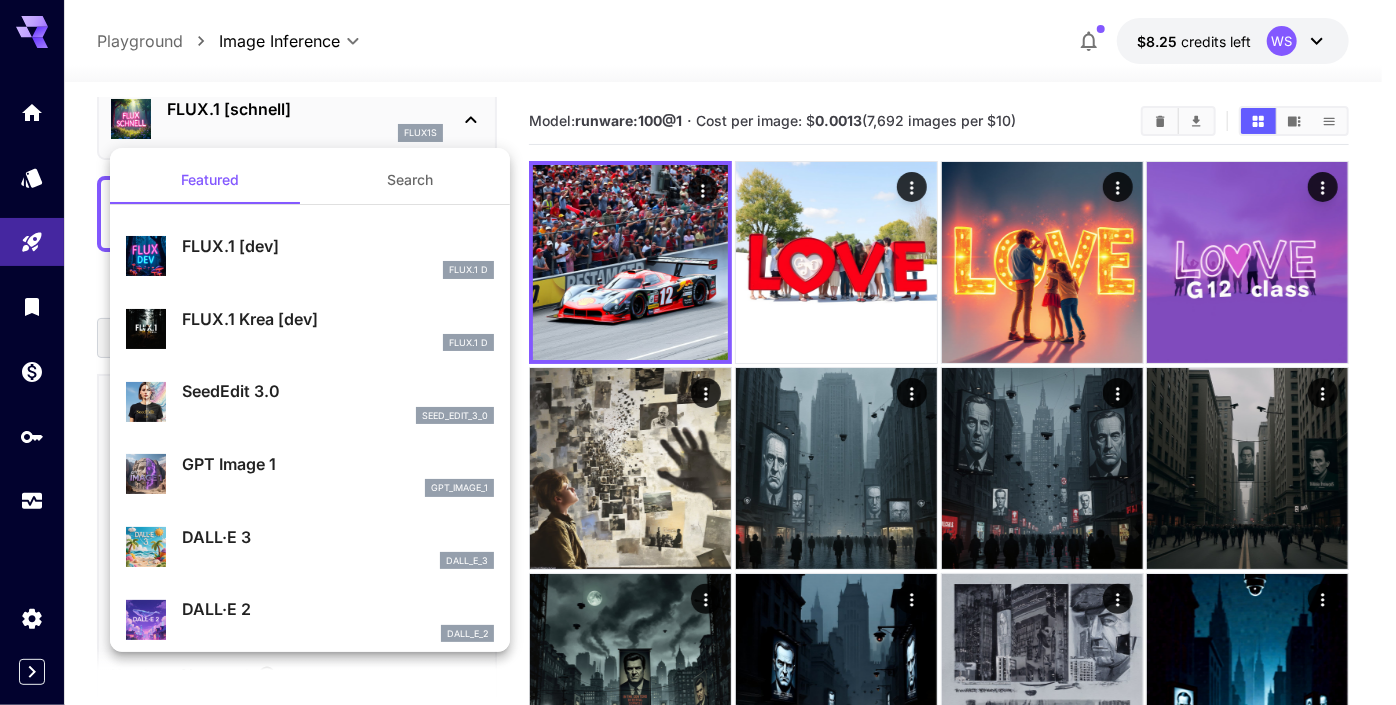 click at bounding box center (698, 352) 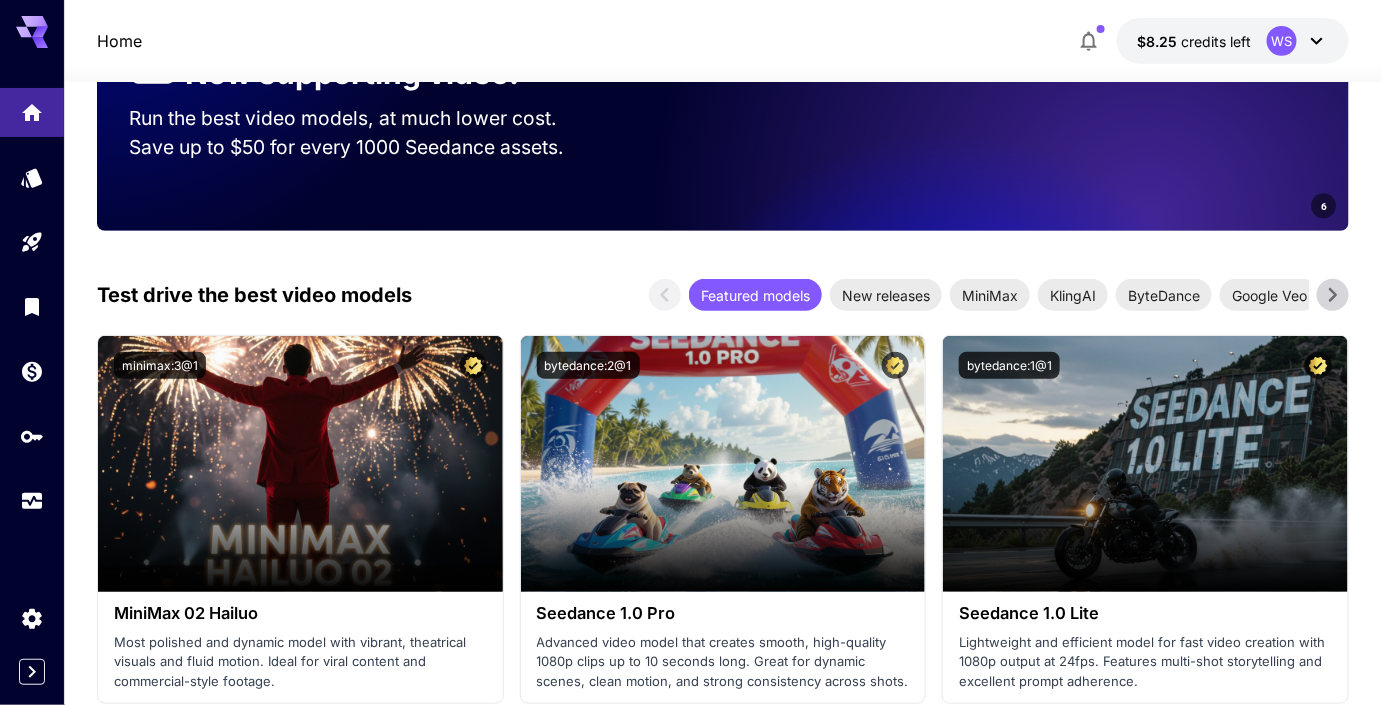 scroll, scrollTop: 272, scrollLeft: 0, axis: vertical 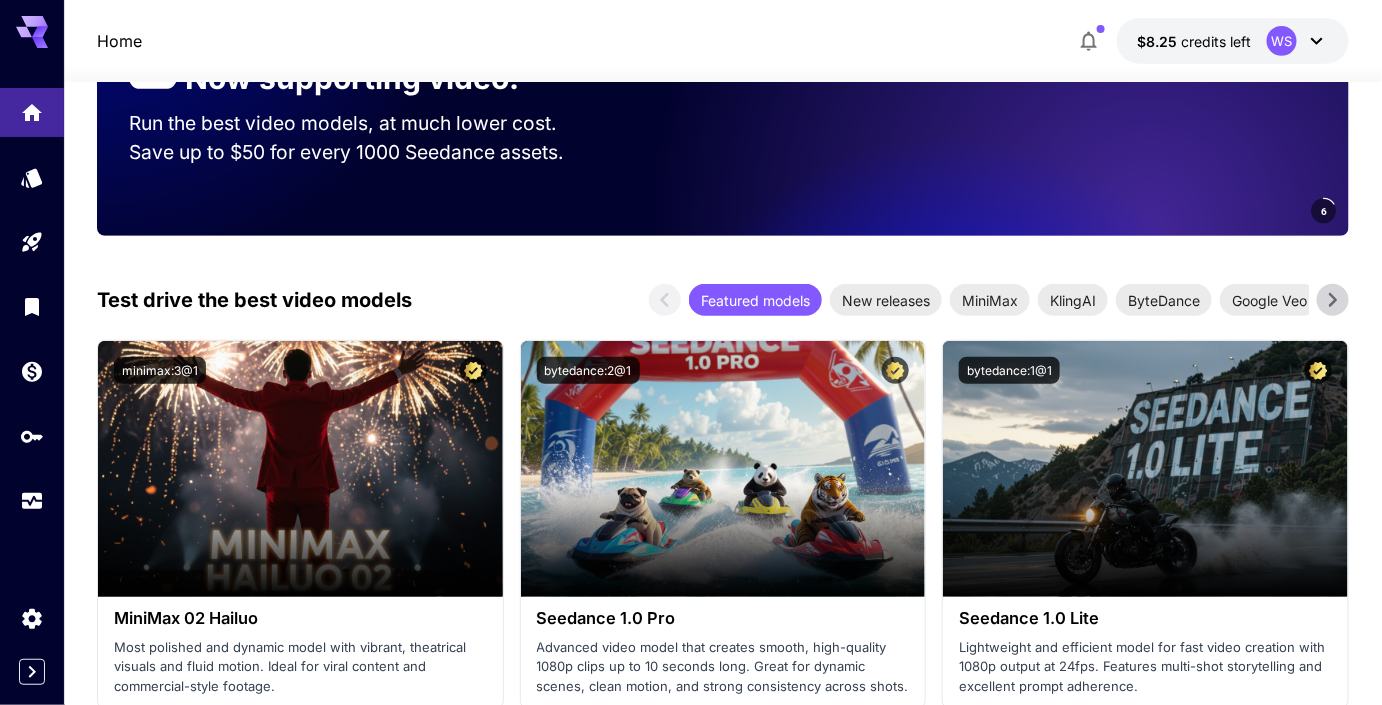 click 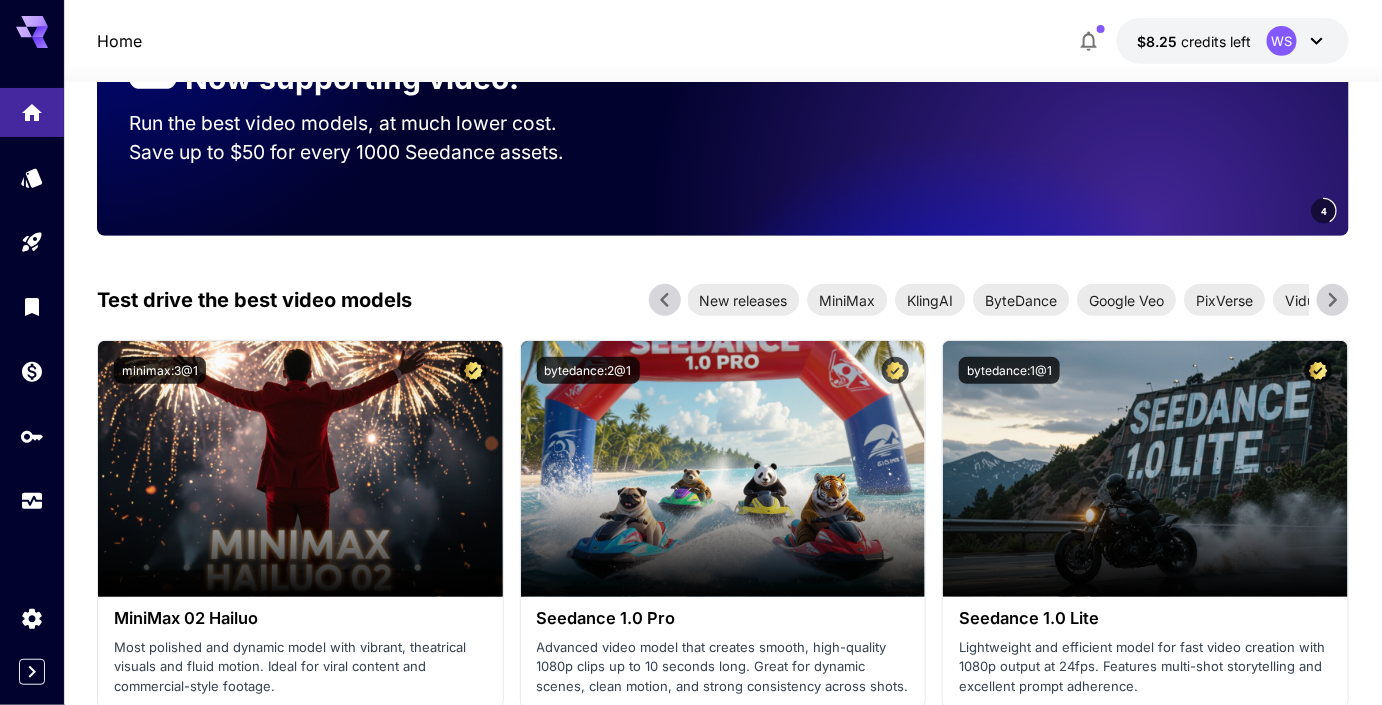 click 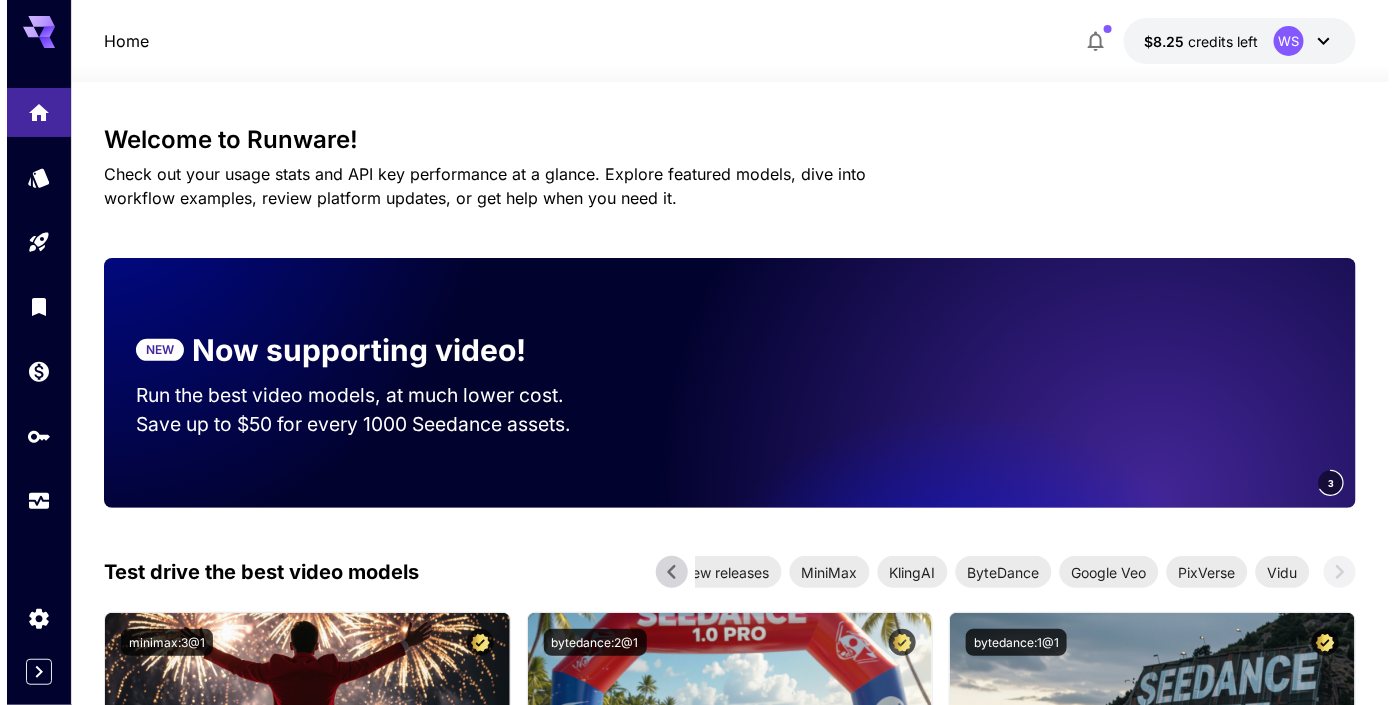 scroll, scrollTop: 0, scrollLeft: 0, axis: both 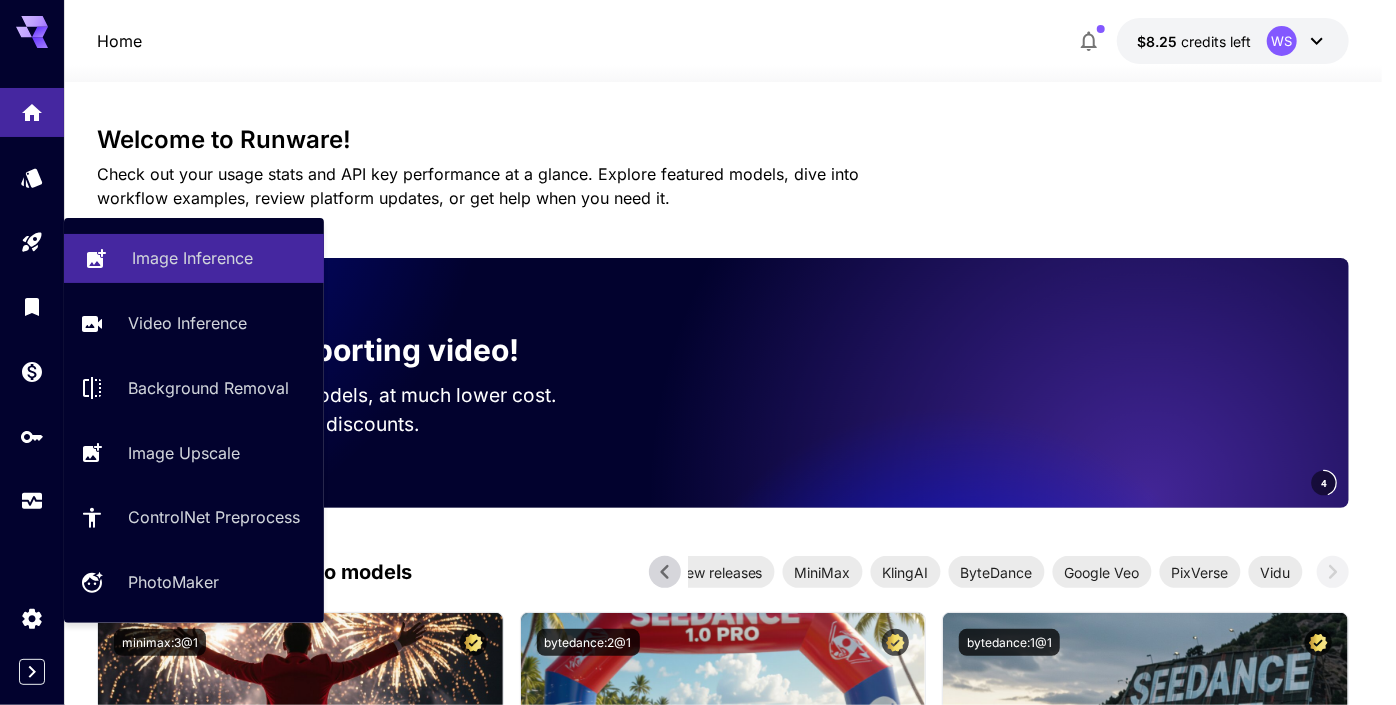 click on "Image Inference" at bounding box center [194, 258] 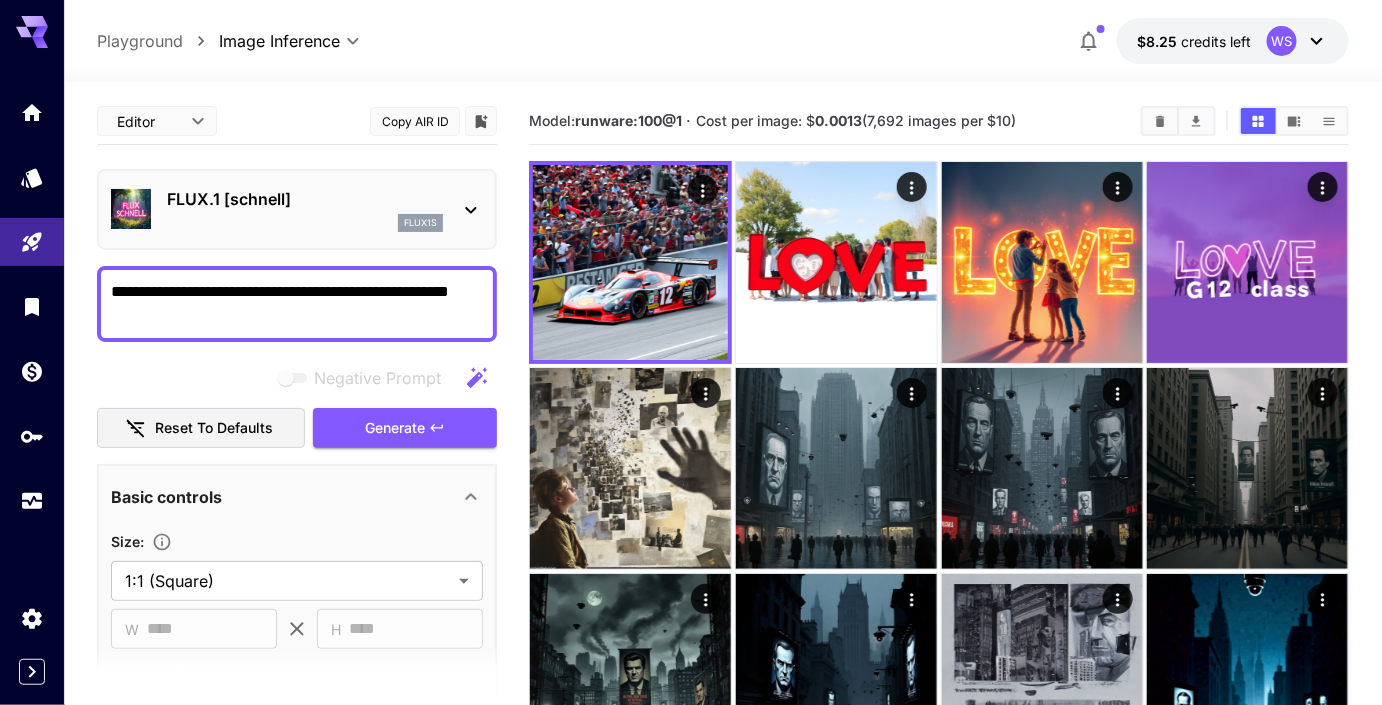 click 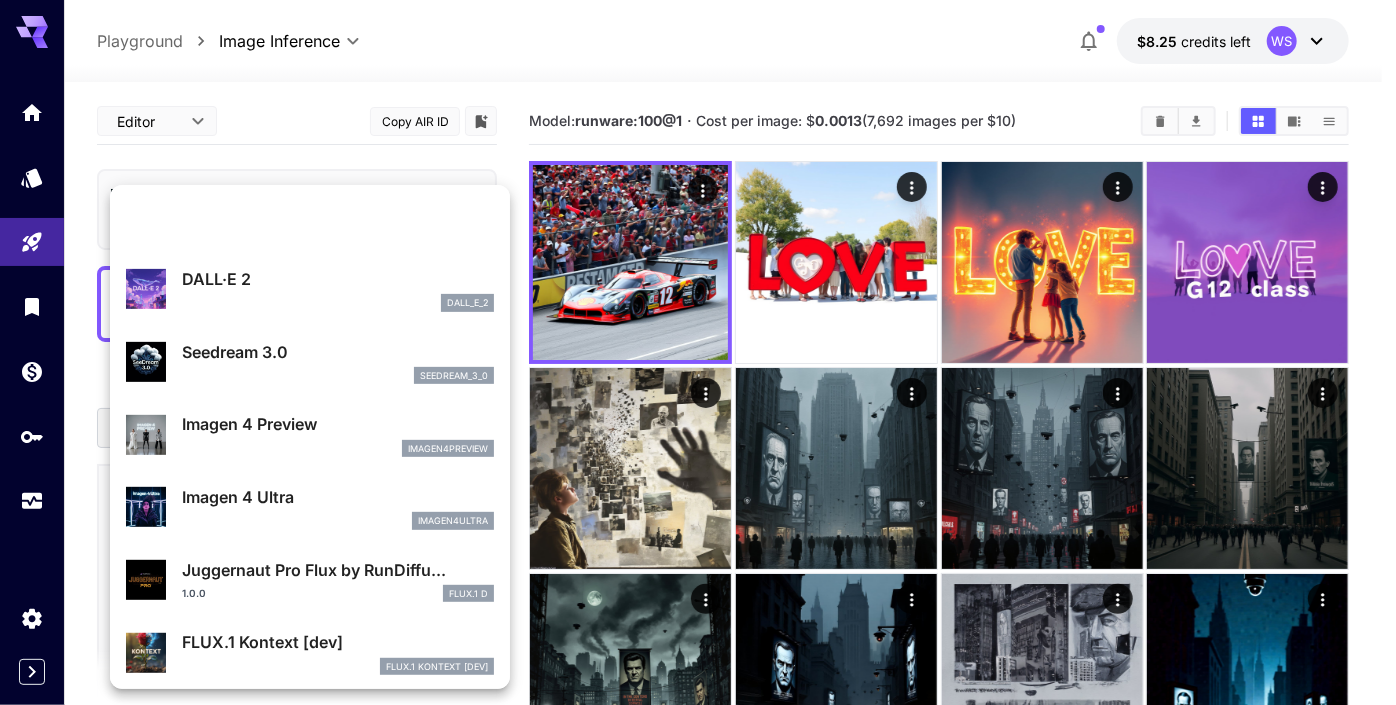scroll, scrollTop: 365, scrollLeft: 0, axis: vertical 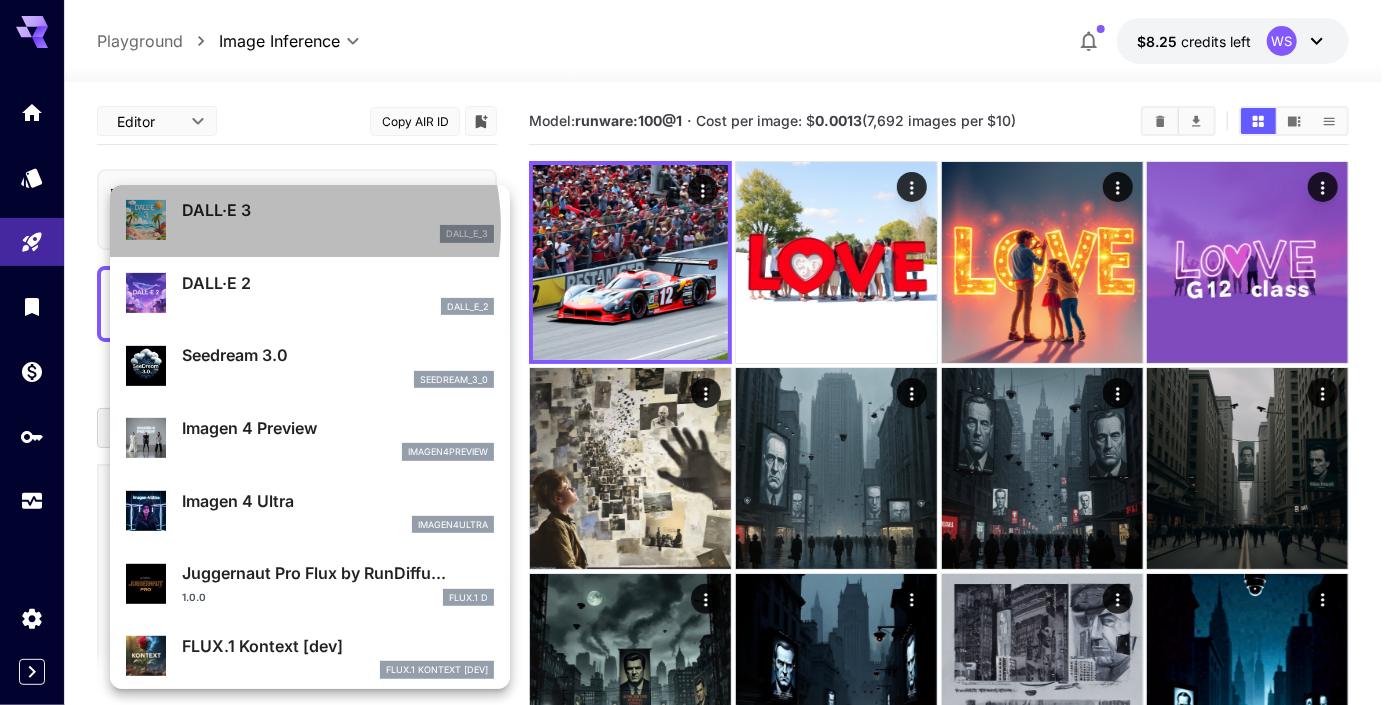 click on "dall_e_3" at bounding box center (338, 234) 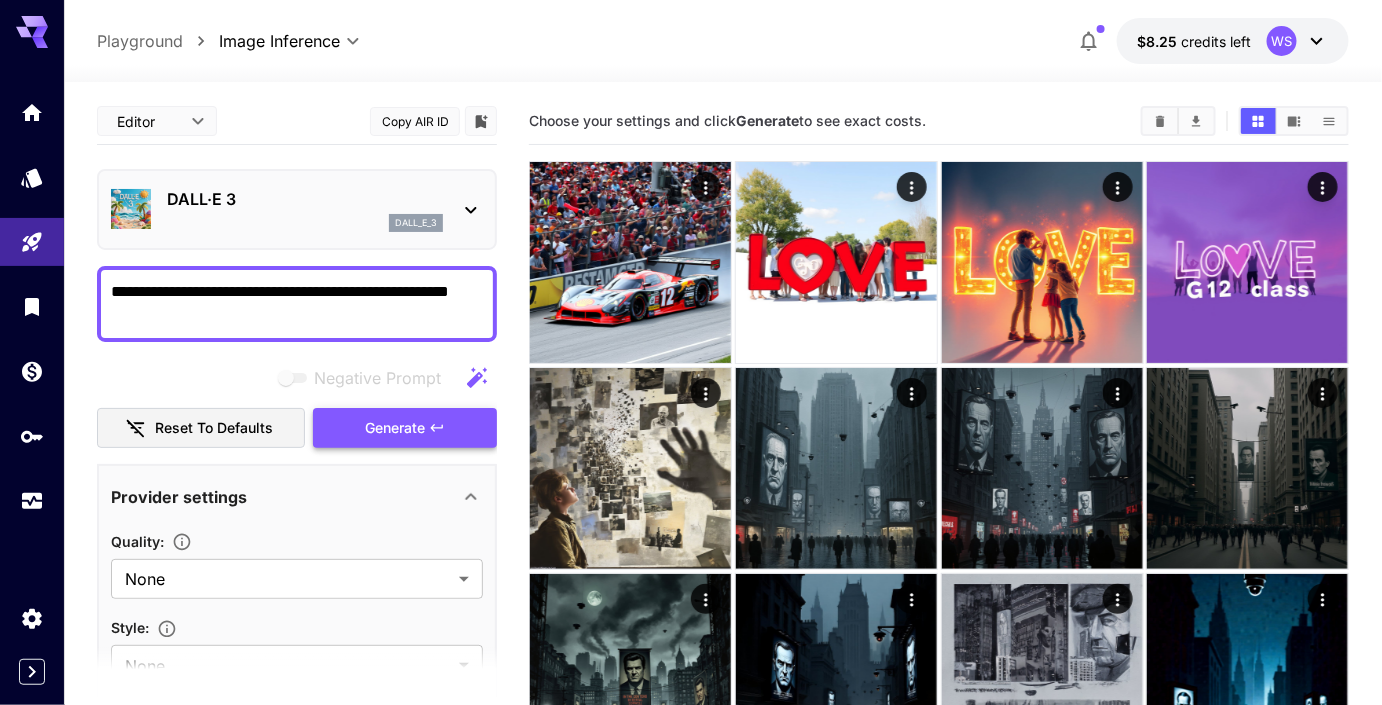 click on "Generate" at bounding box center [395, 428] 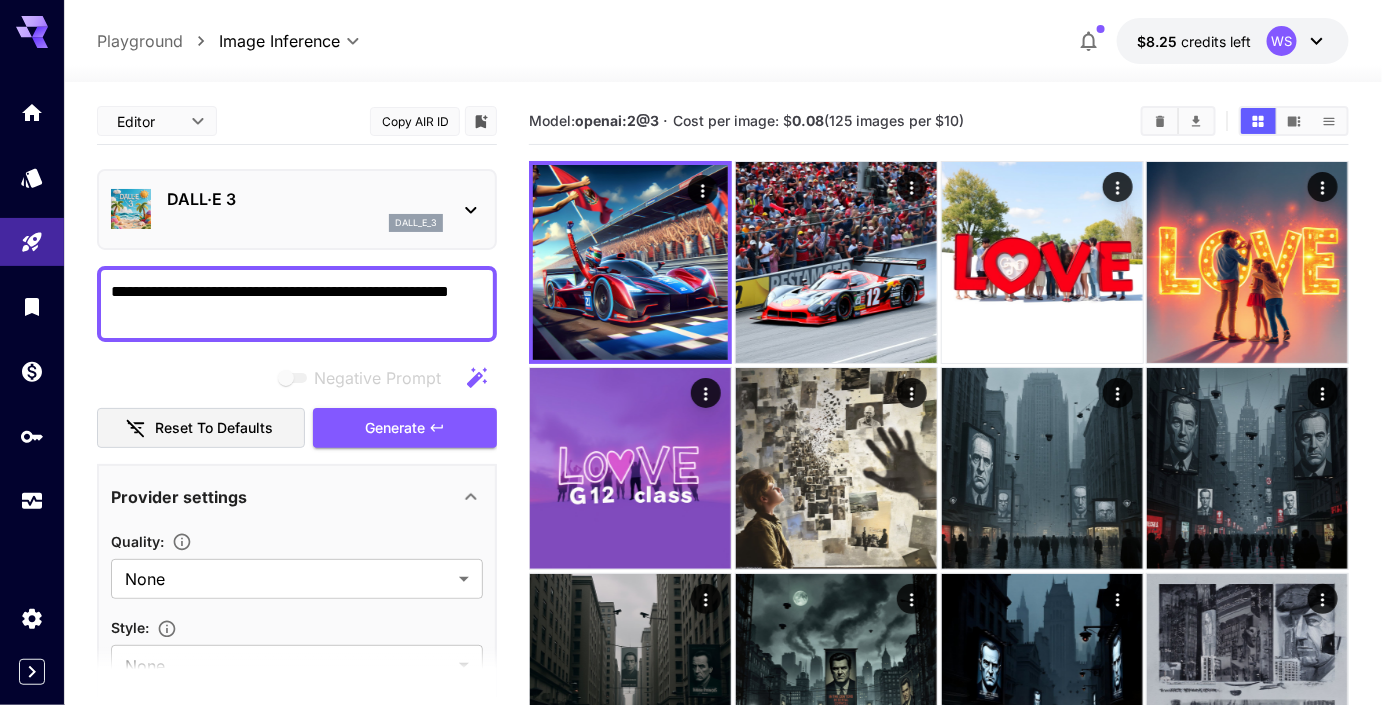 click on "DALL·E 3" at bounding box center [305, 199] 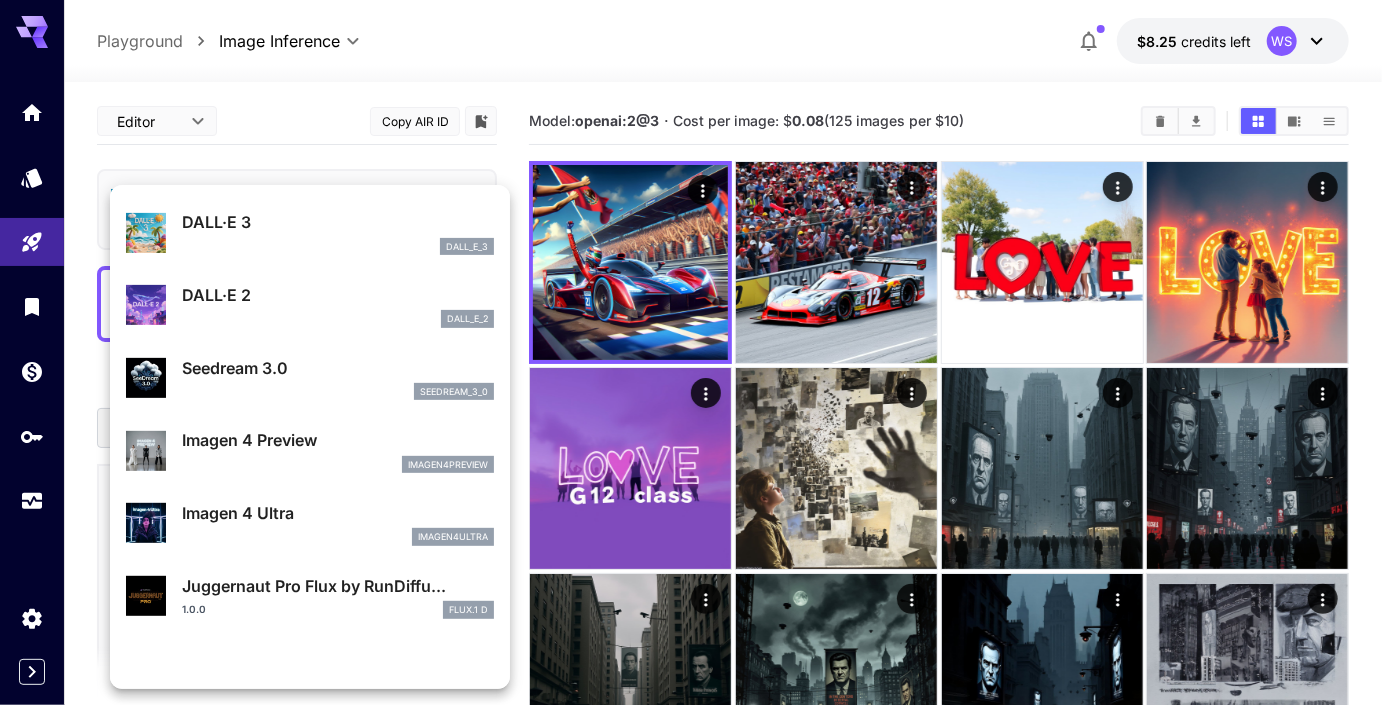 scroll, scrollTop: 364, scrollLeft: 0, axis: vertical 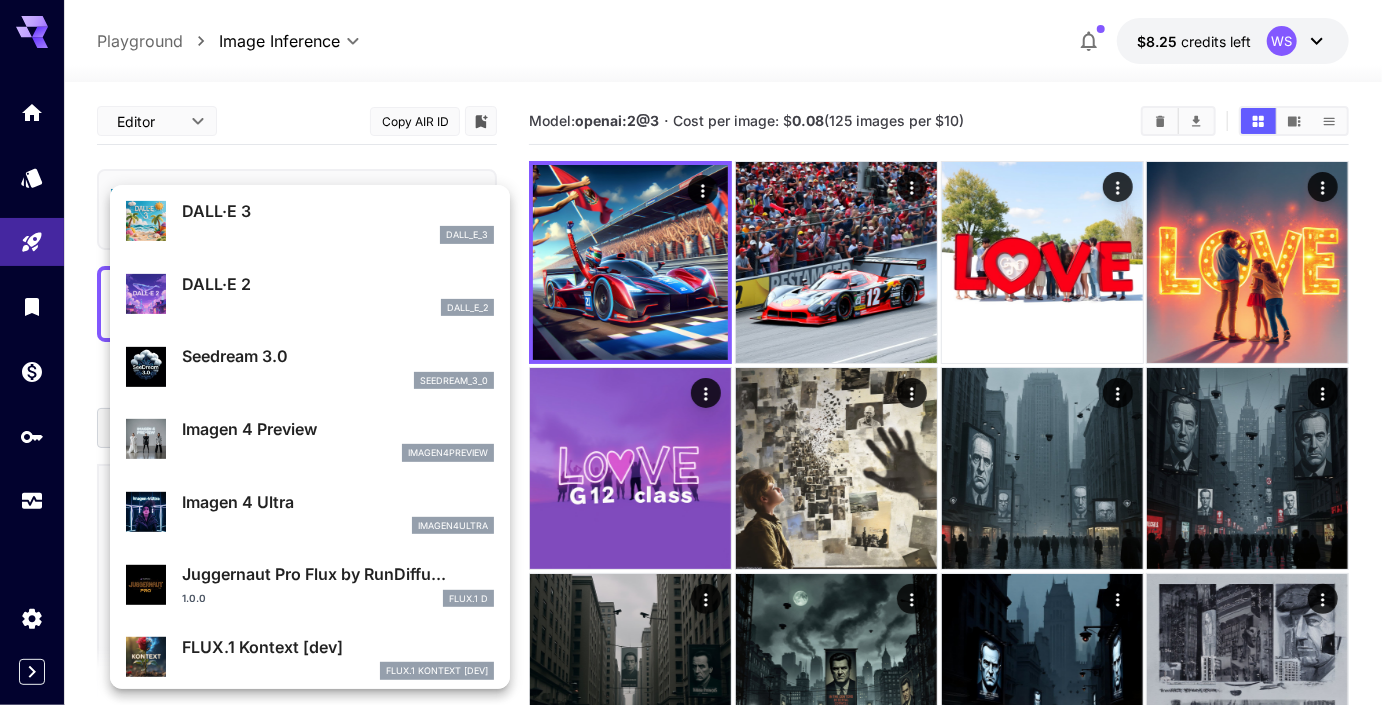 click on "imagen4preview" at bounding box center (338, 453) 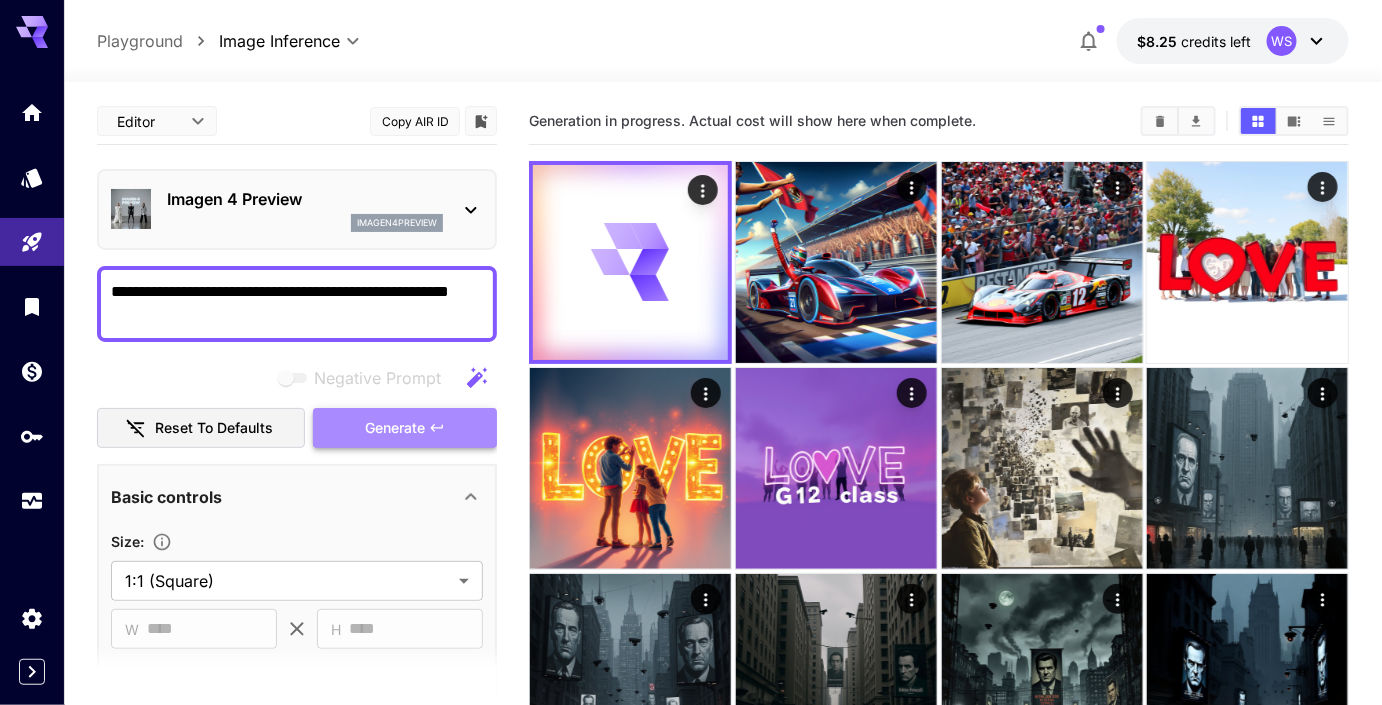 click on "Generate" at bounding box center [395, 428] 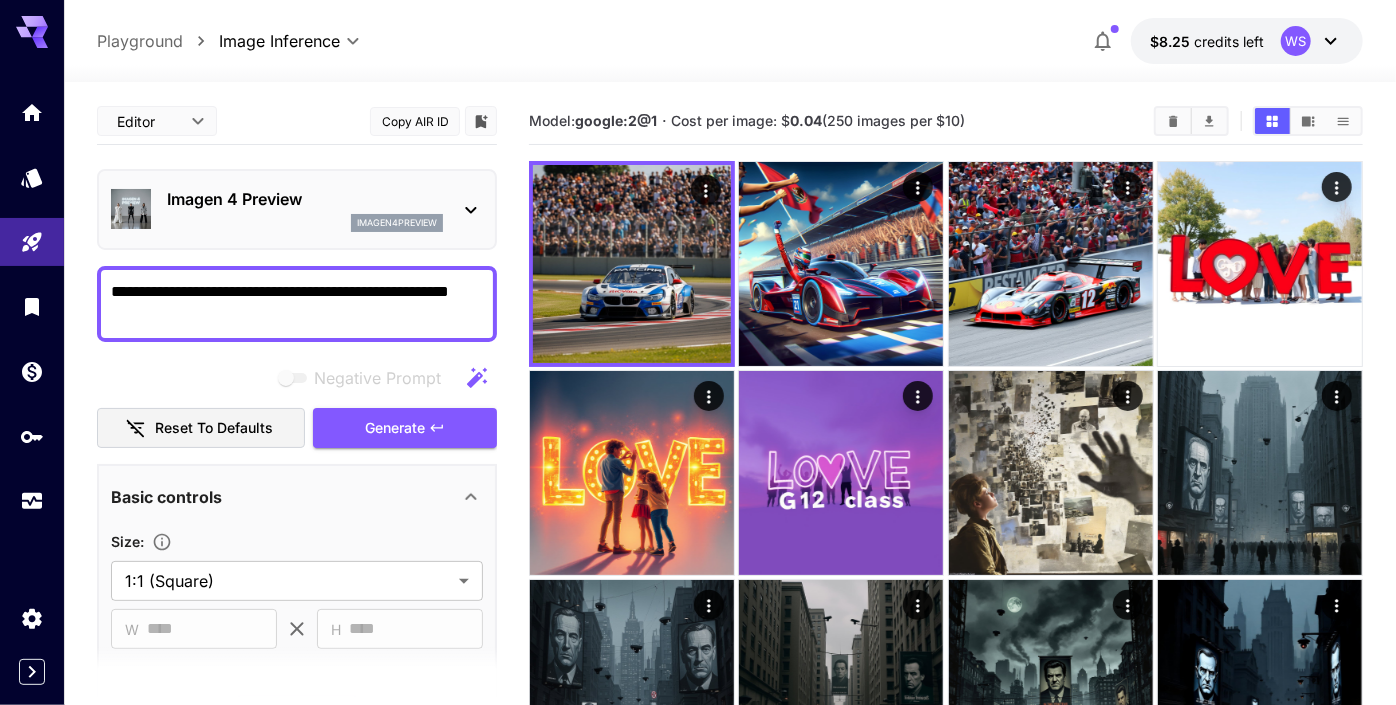 click on "**********" at bounding box center (698, 1364) 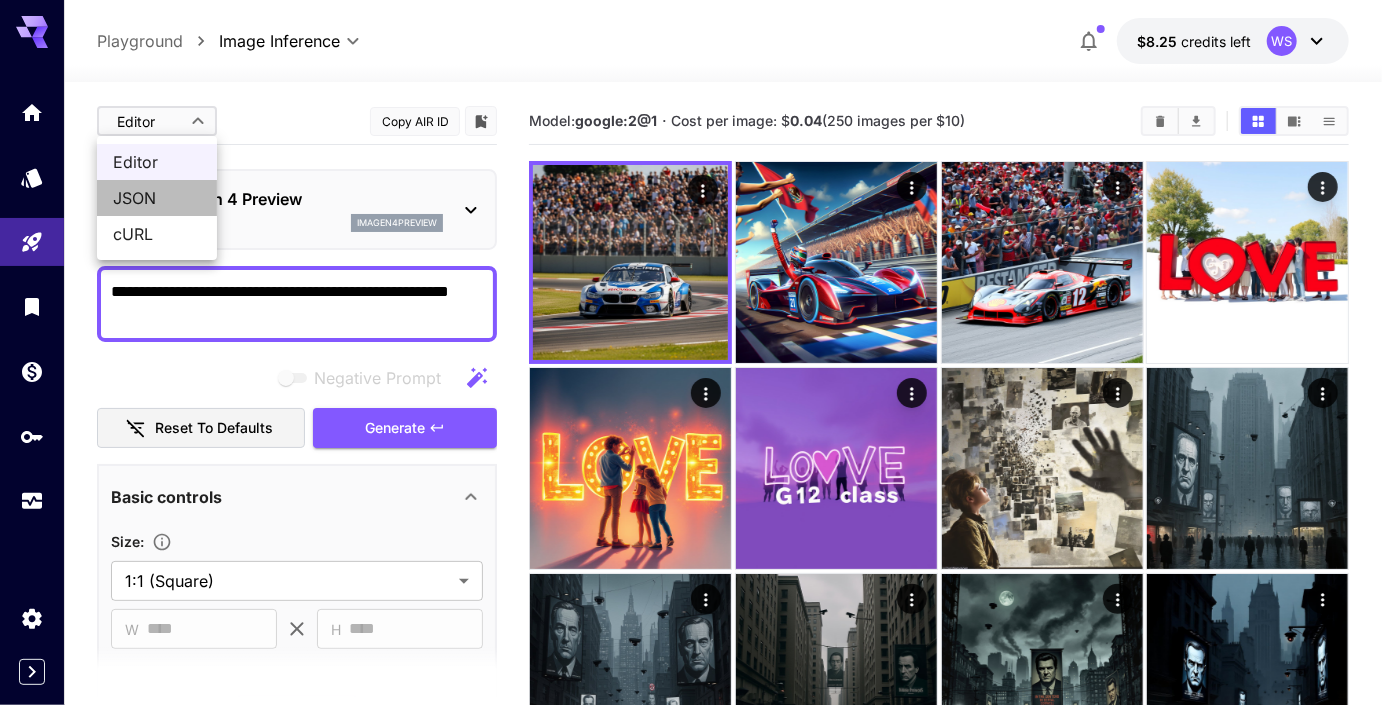 click on "JSON" at bounding box center (157, 198) 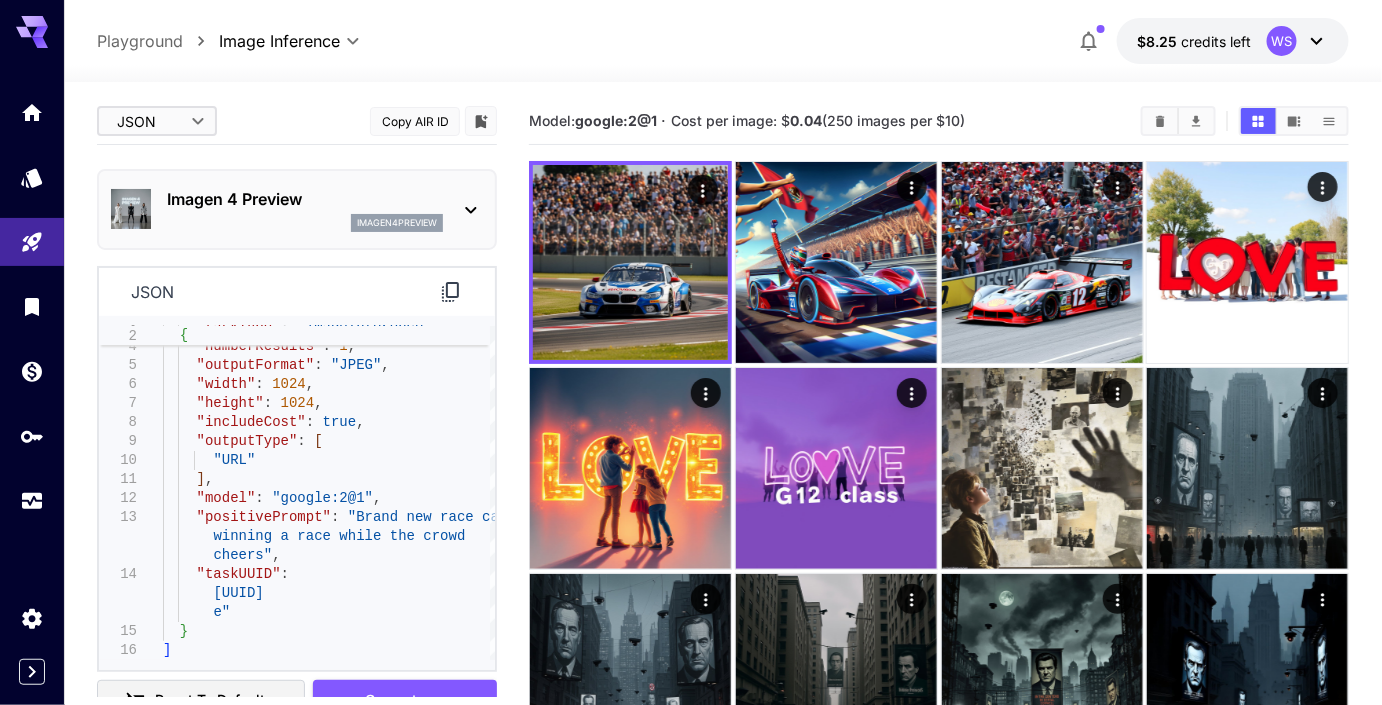 click on "JSON **** ​ Copy AIR ID" at bounding box center (297, 125) 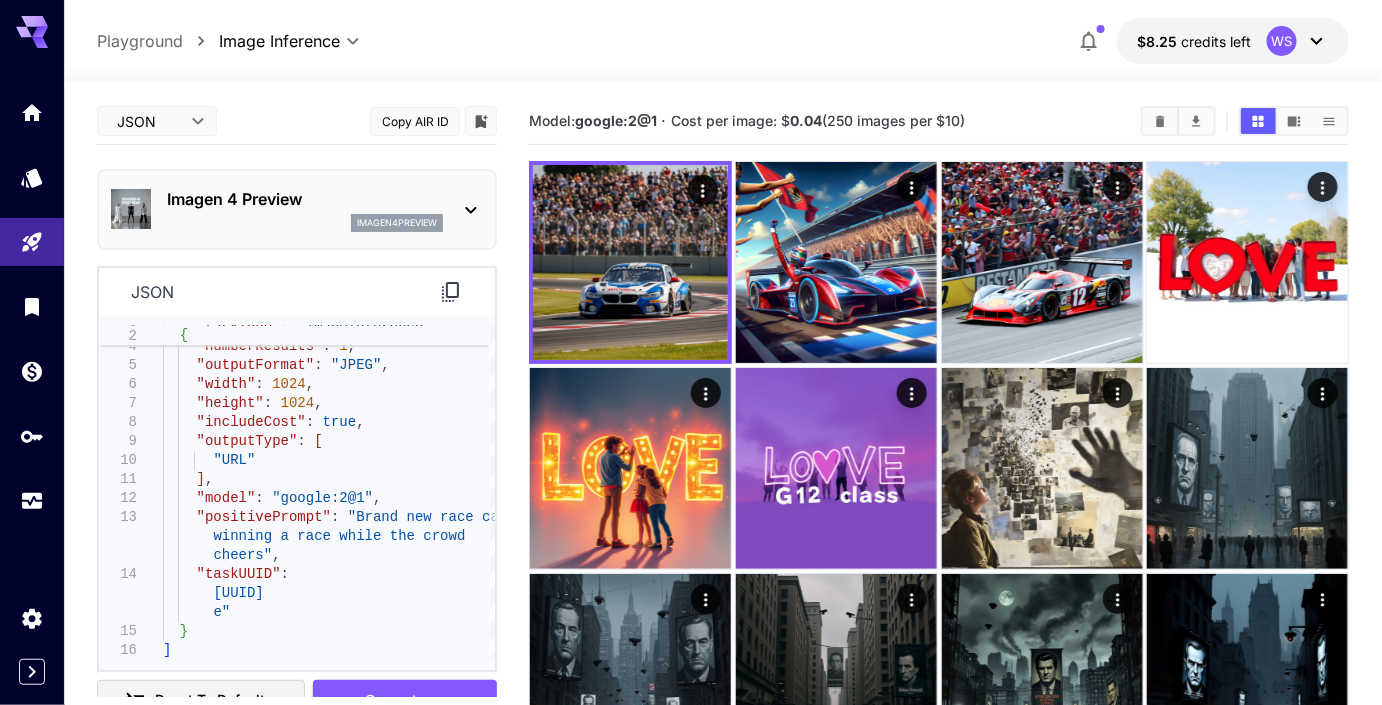 click on "JSON **** ​ Copy AIR ID" at bounding box center (297, 125) 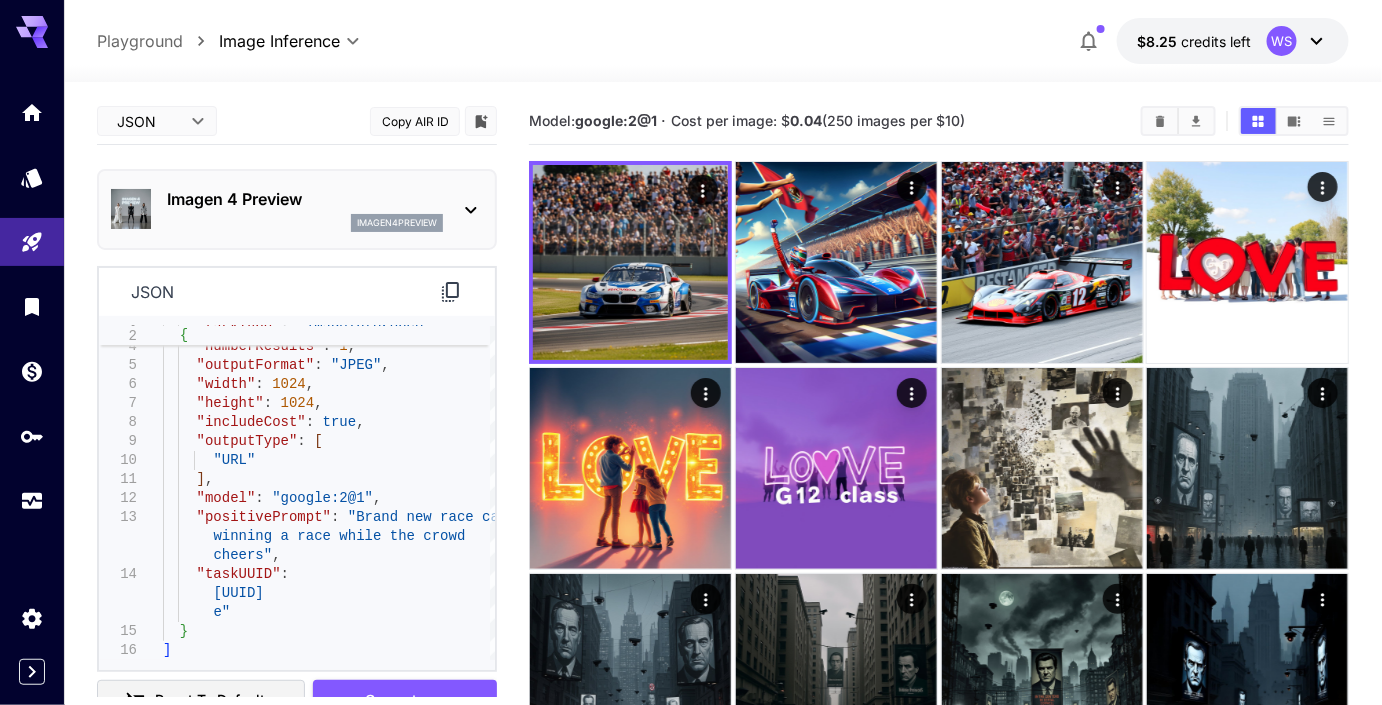 click 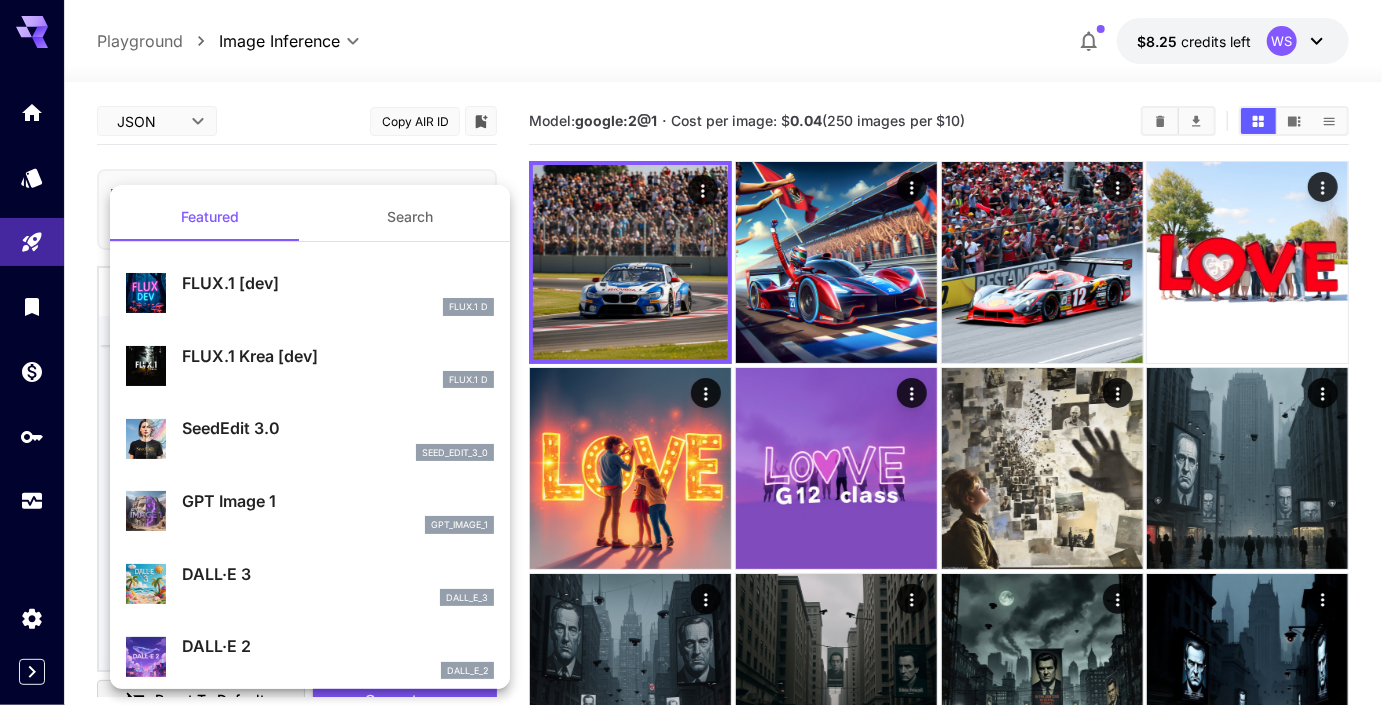 click at bounding box center [698, 352] 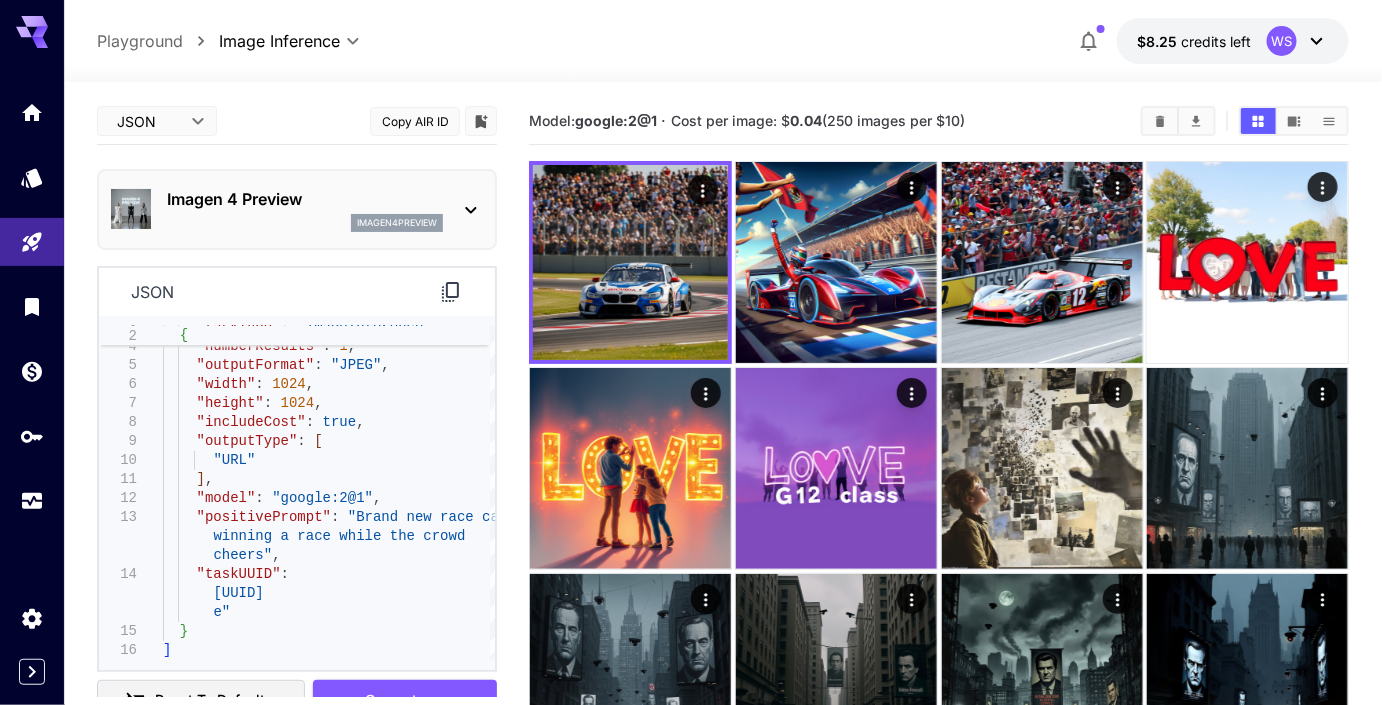 click 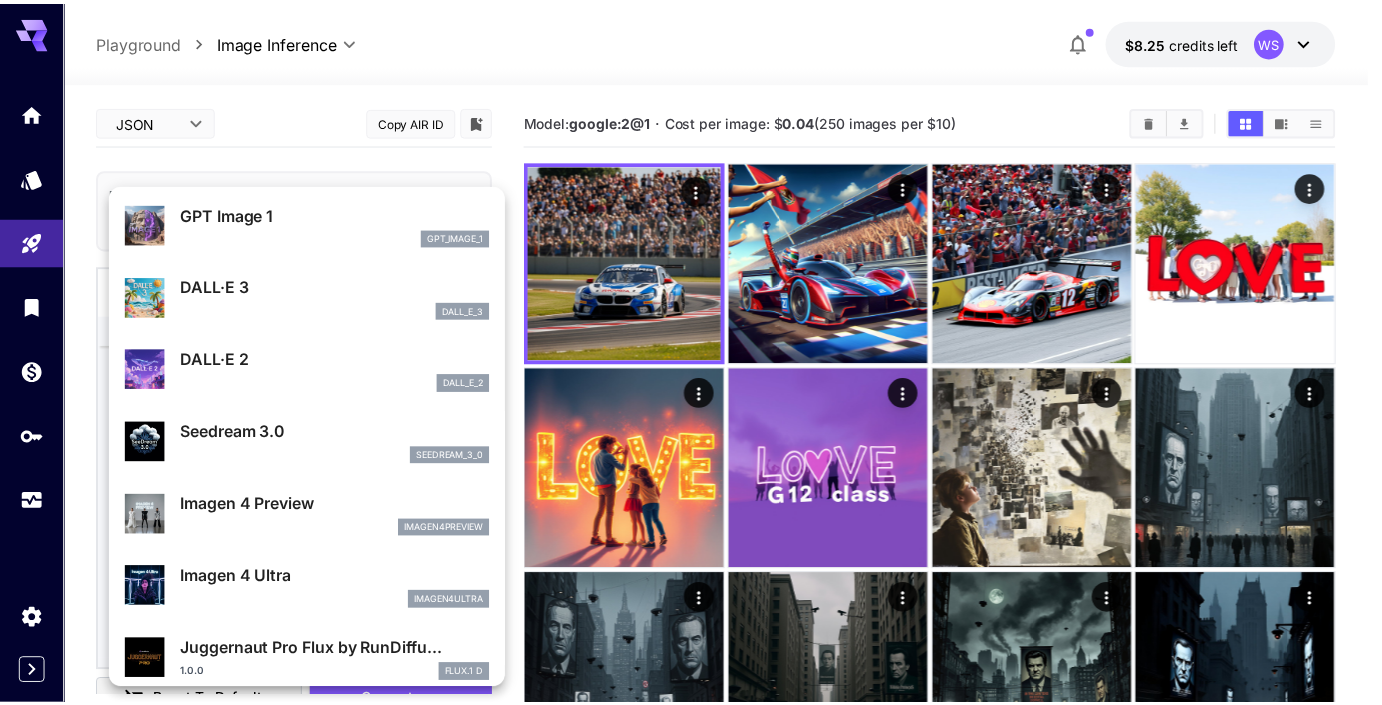 scroll, scrollTop: 0, scrollLeft: 0, axis: both 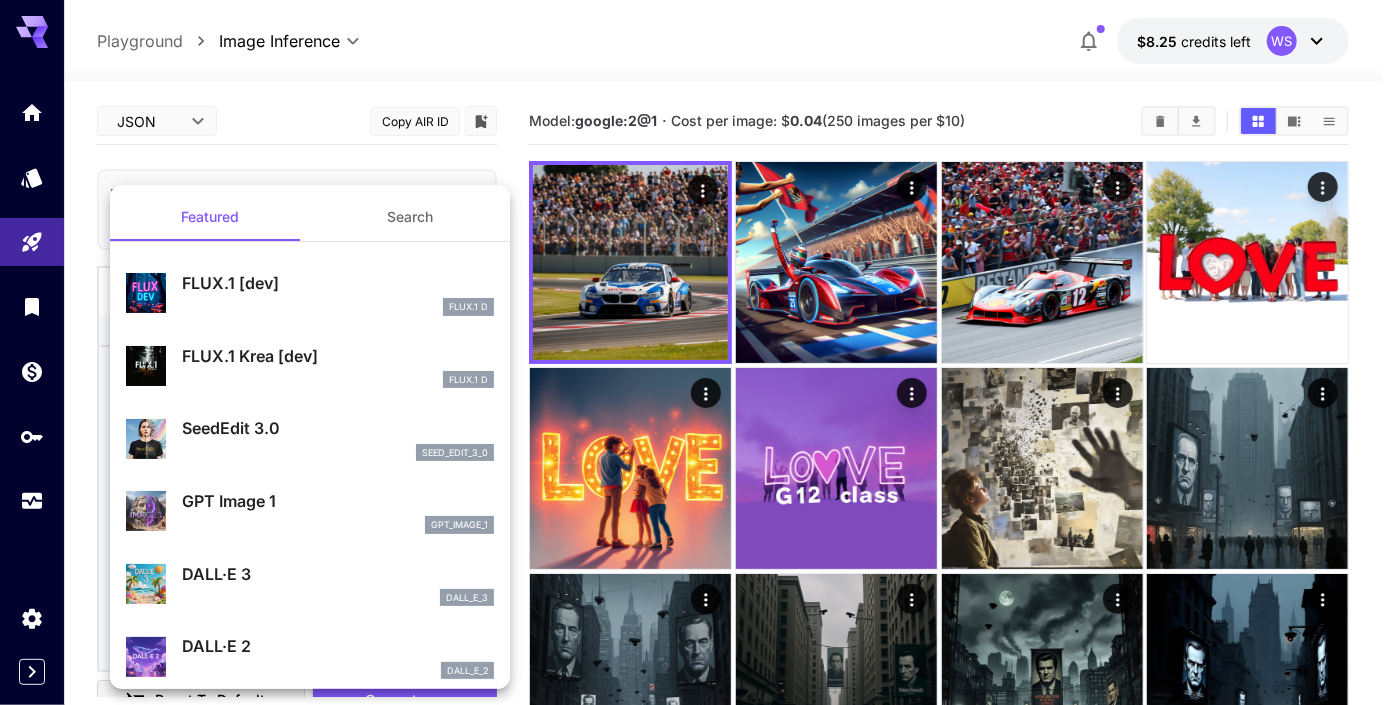 click at bounding box center (698, 352) 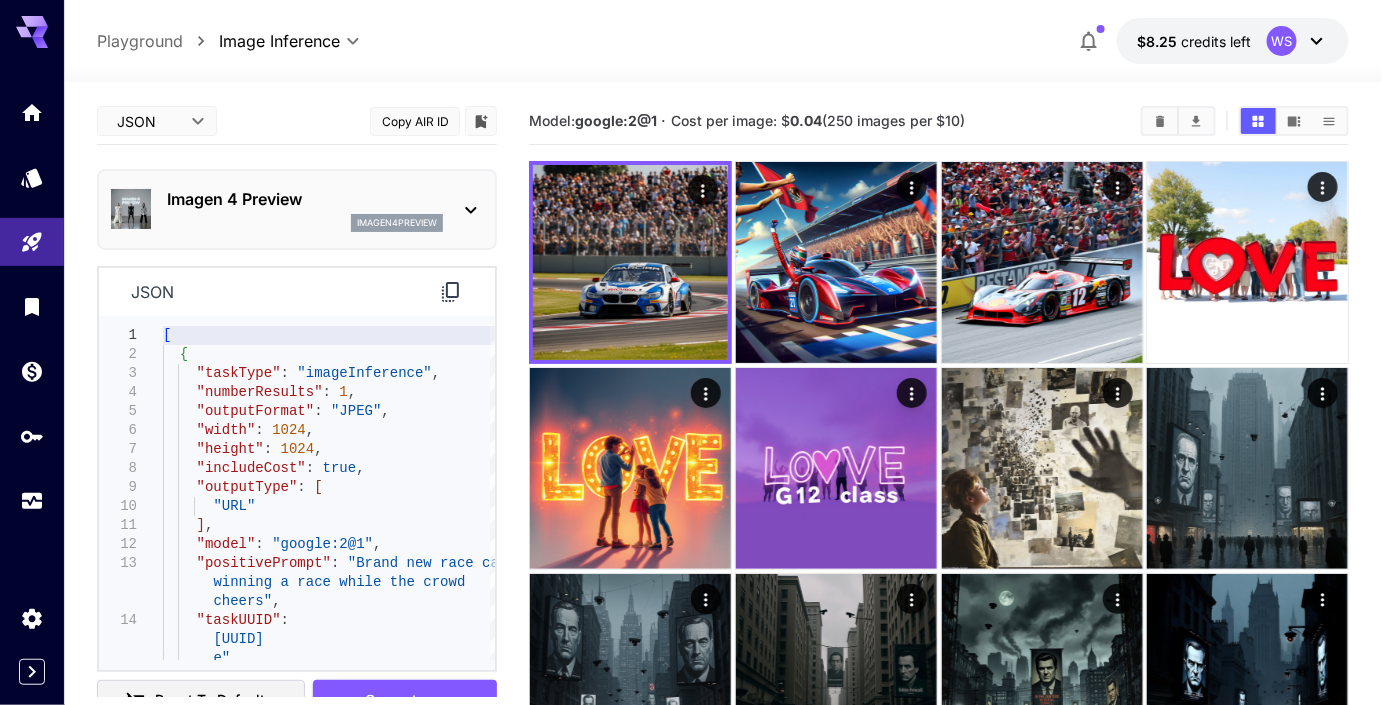 click at bounding box center [723, 70] 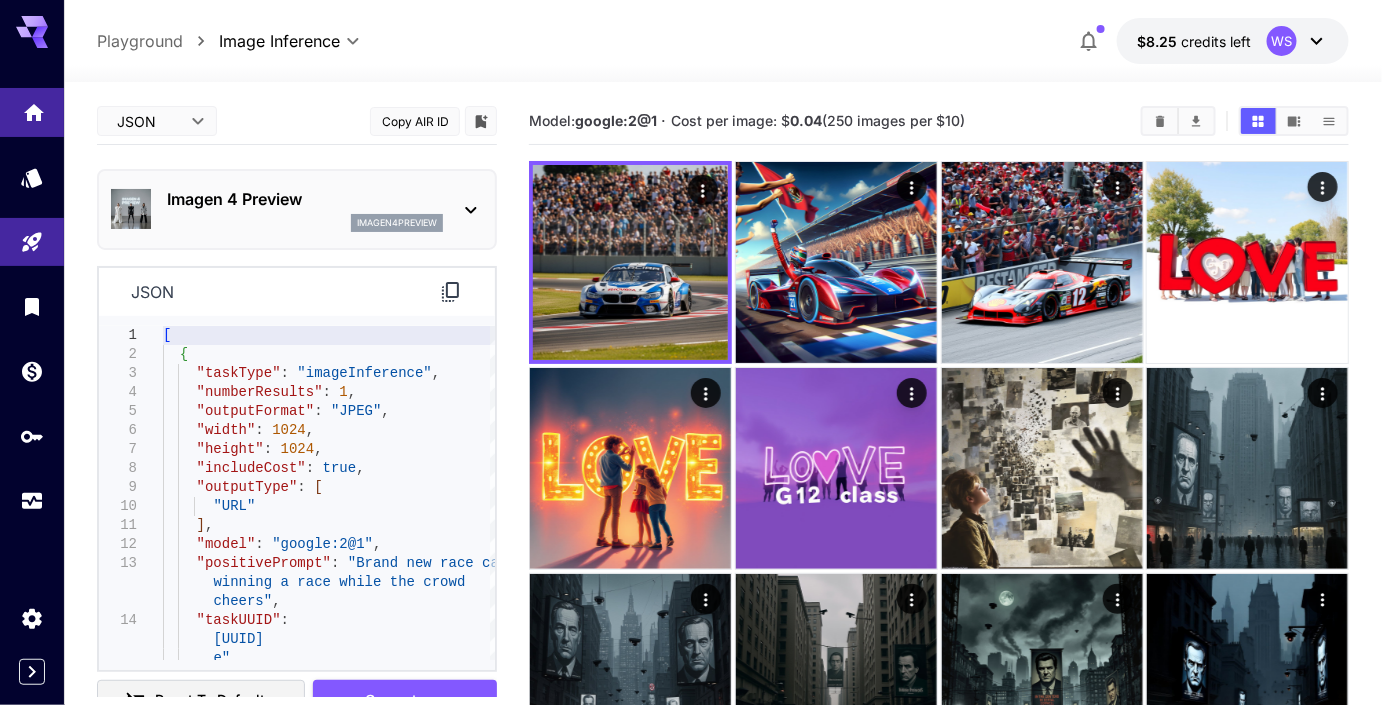 click 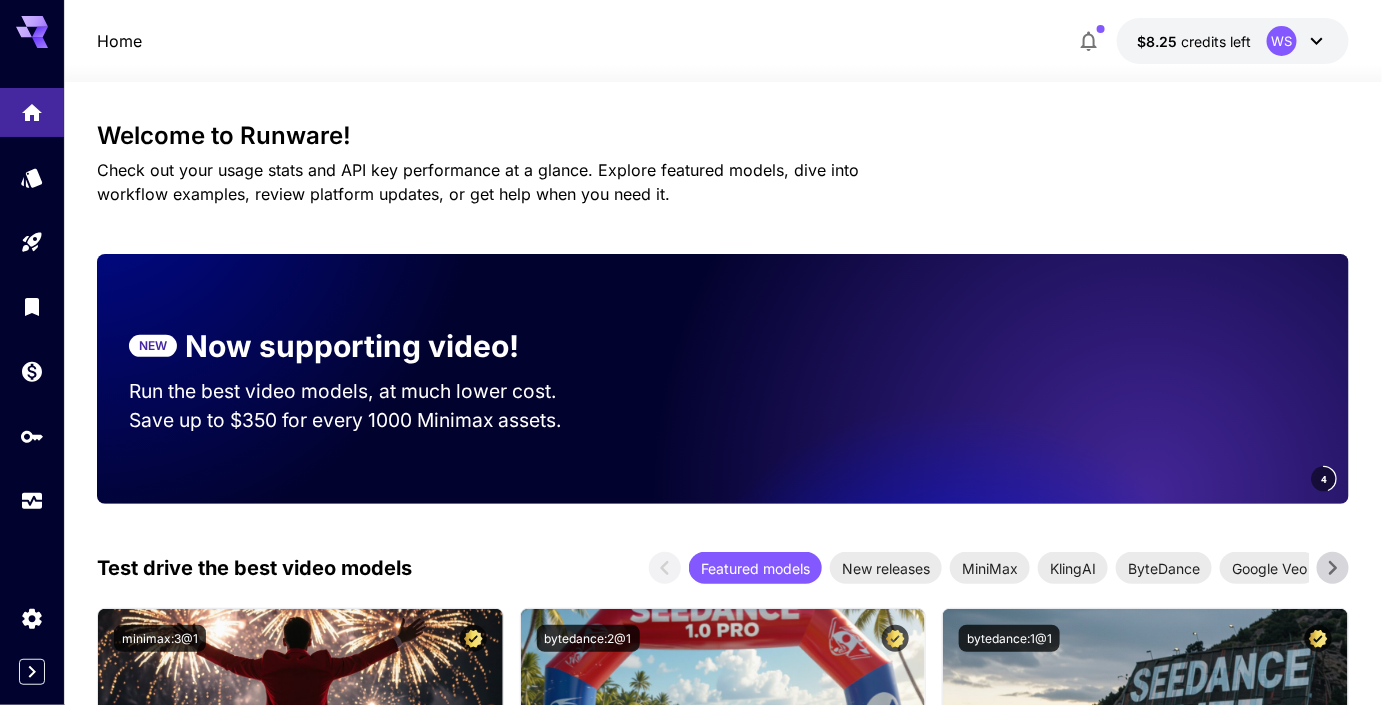 scroll, scrollTop: 0, scrollLeft: 0, axis: both 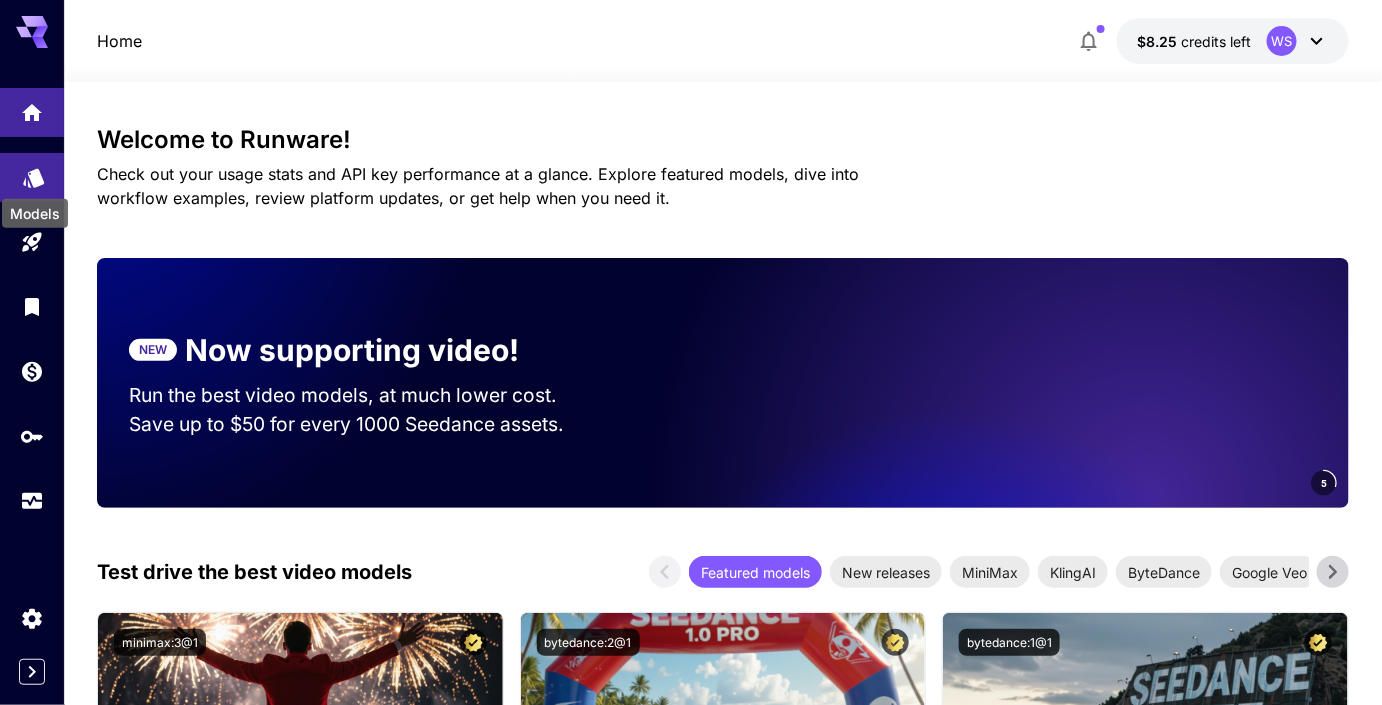 click 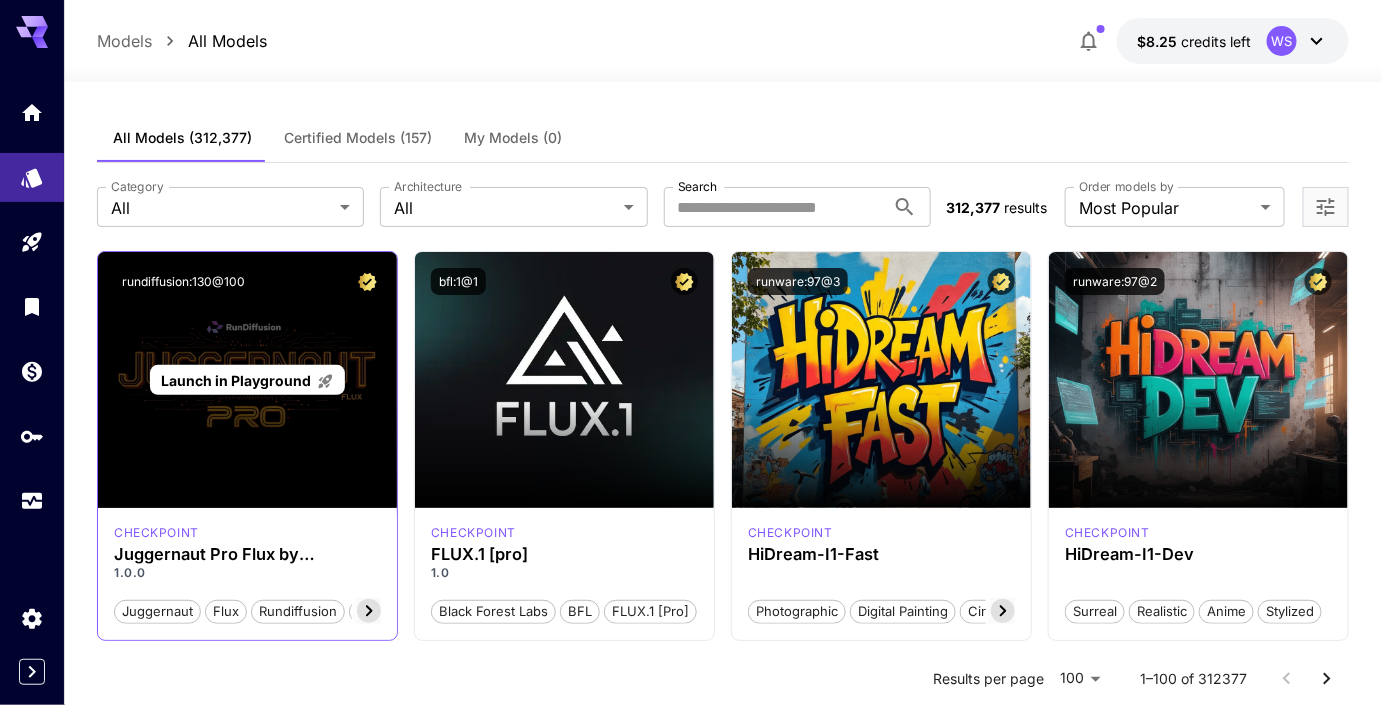 click on "Launch in Playground" at bounding box center (236, 380) 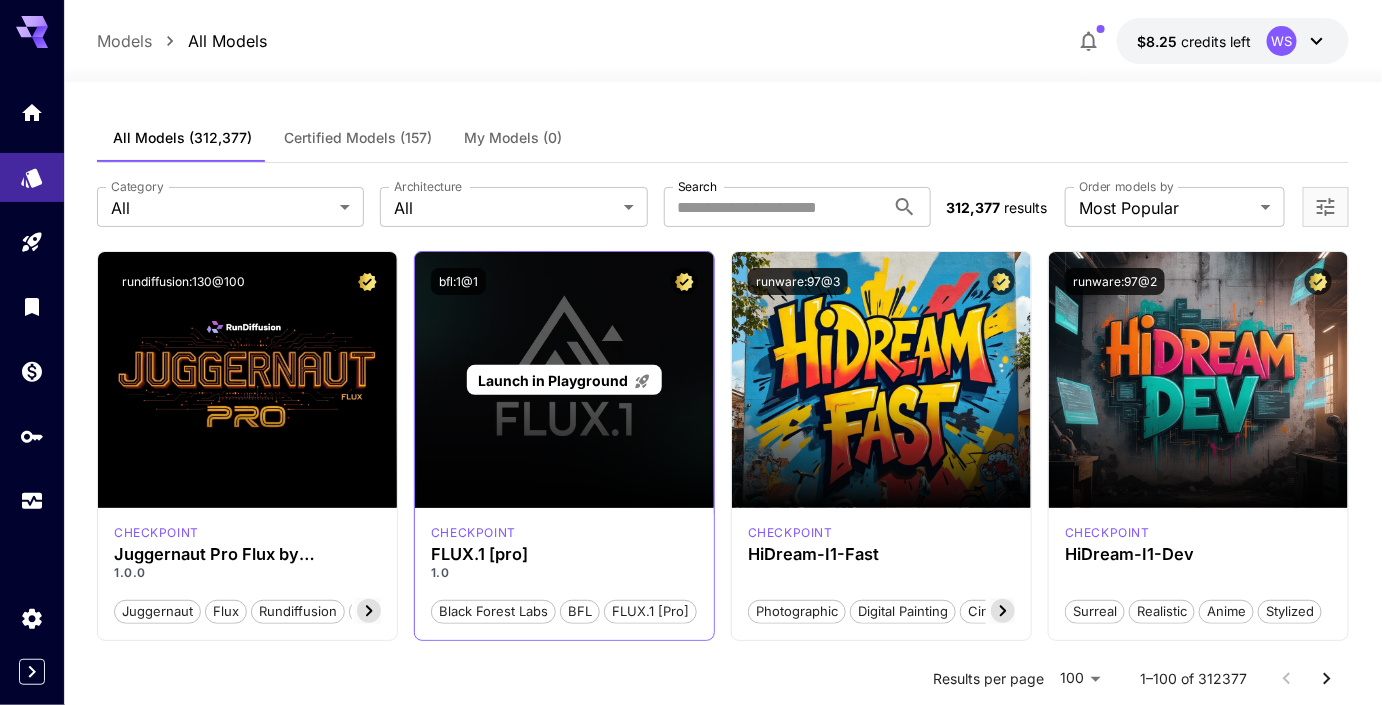click on "Launch in Playground" at bounding box center (553, 380) 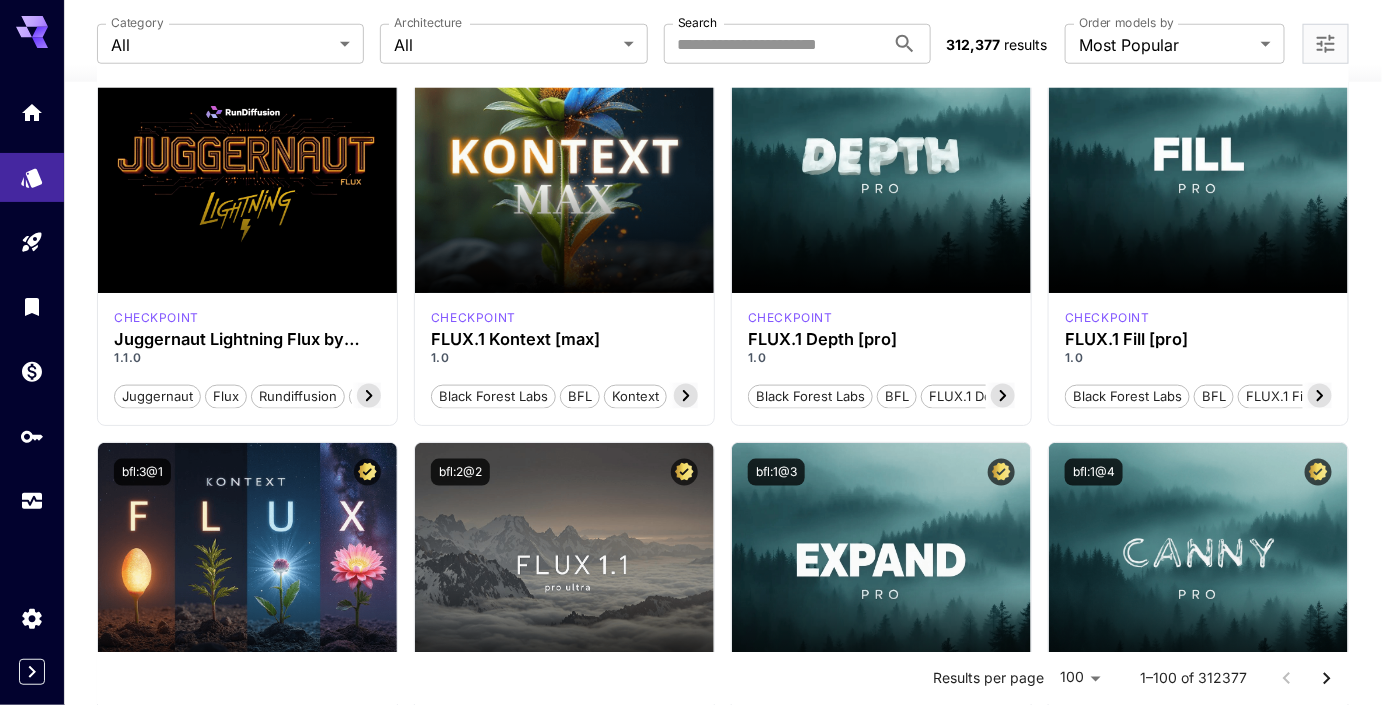 scroll, scrollTop: 636, scrollLeft: 0, axis: vertical 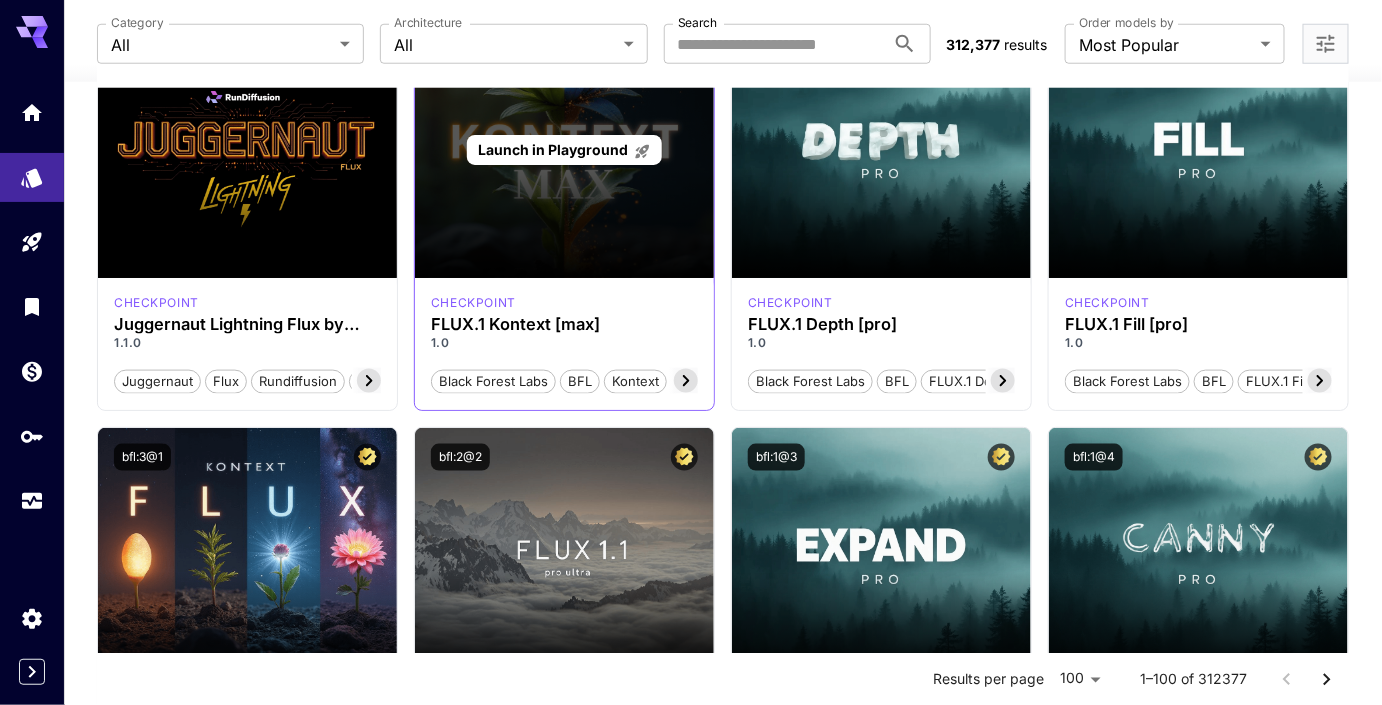 click on "Launch in Playground" at bounding box center (553, 149) 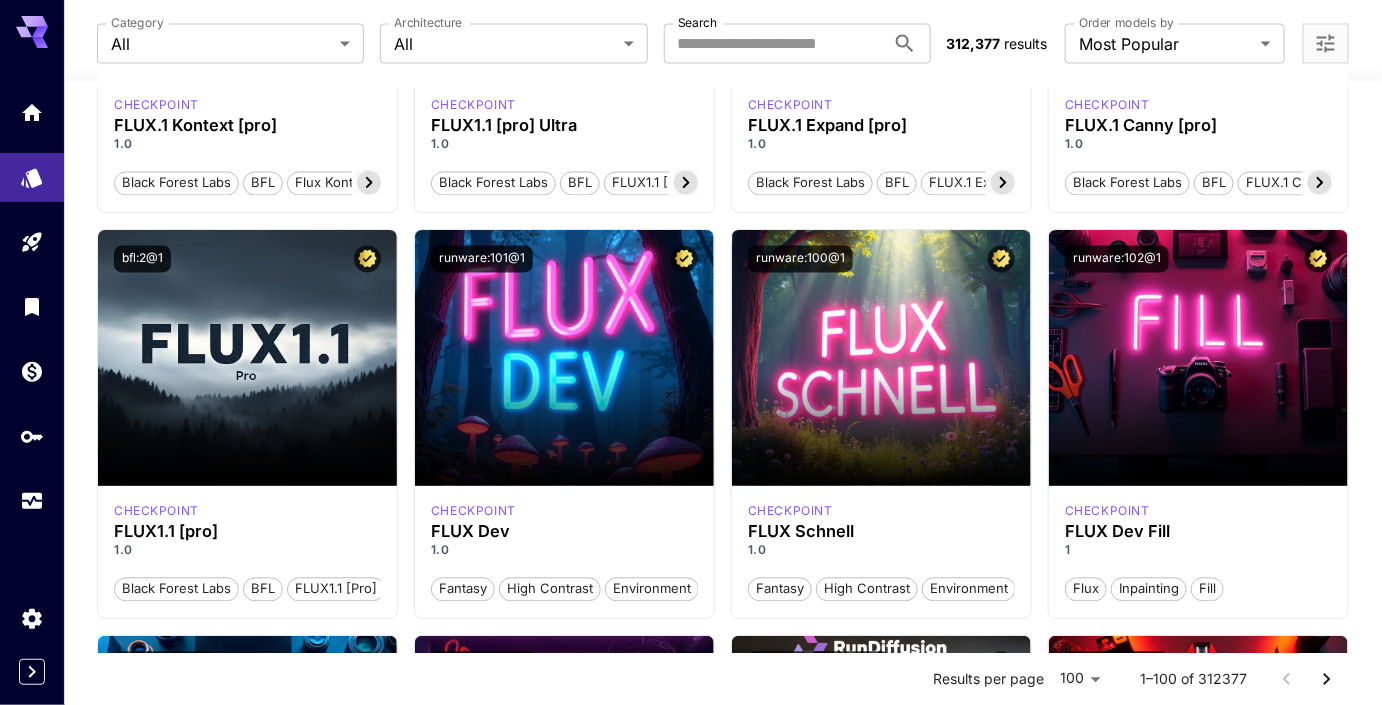 scroll, scrollTop: 1272, scrollLeft: 0, axis: vertical 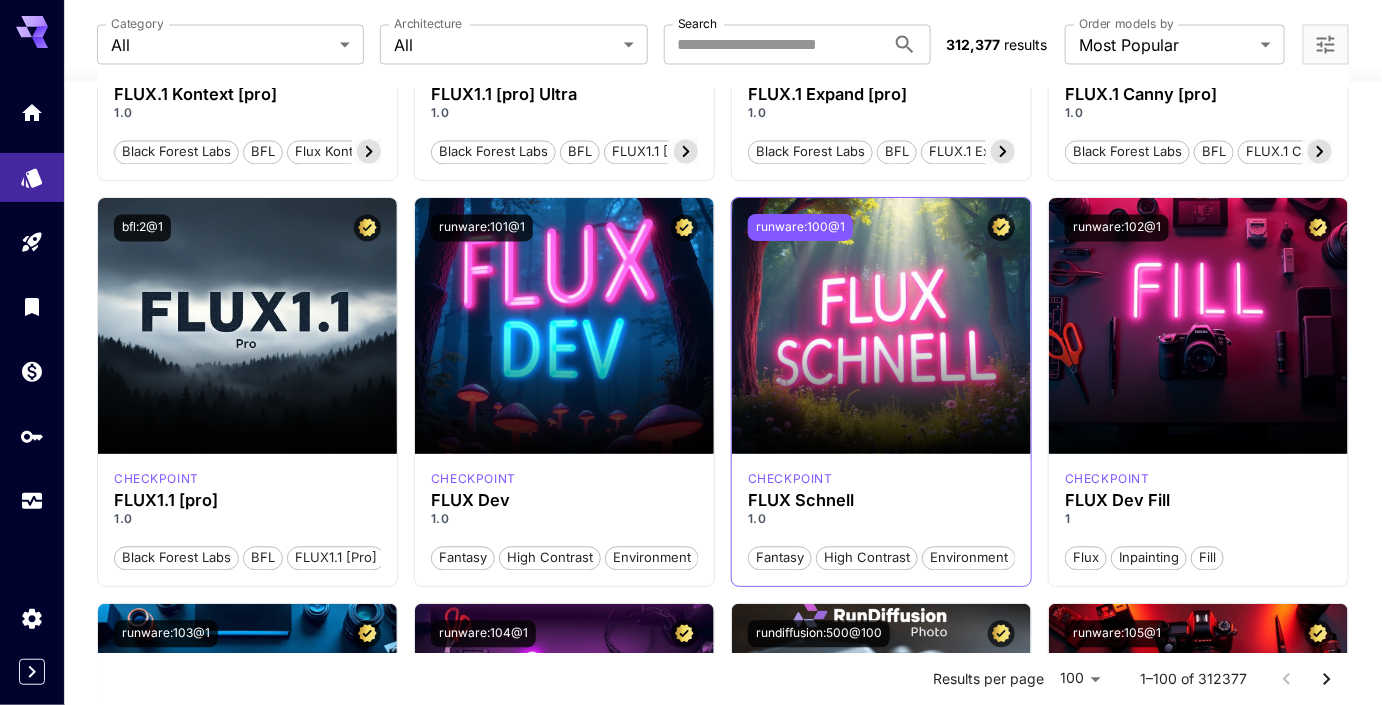 click on "runware:100@1" at bounding box center (800, 227) 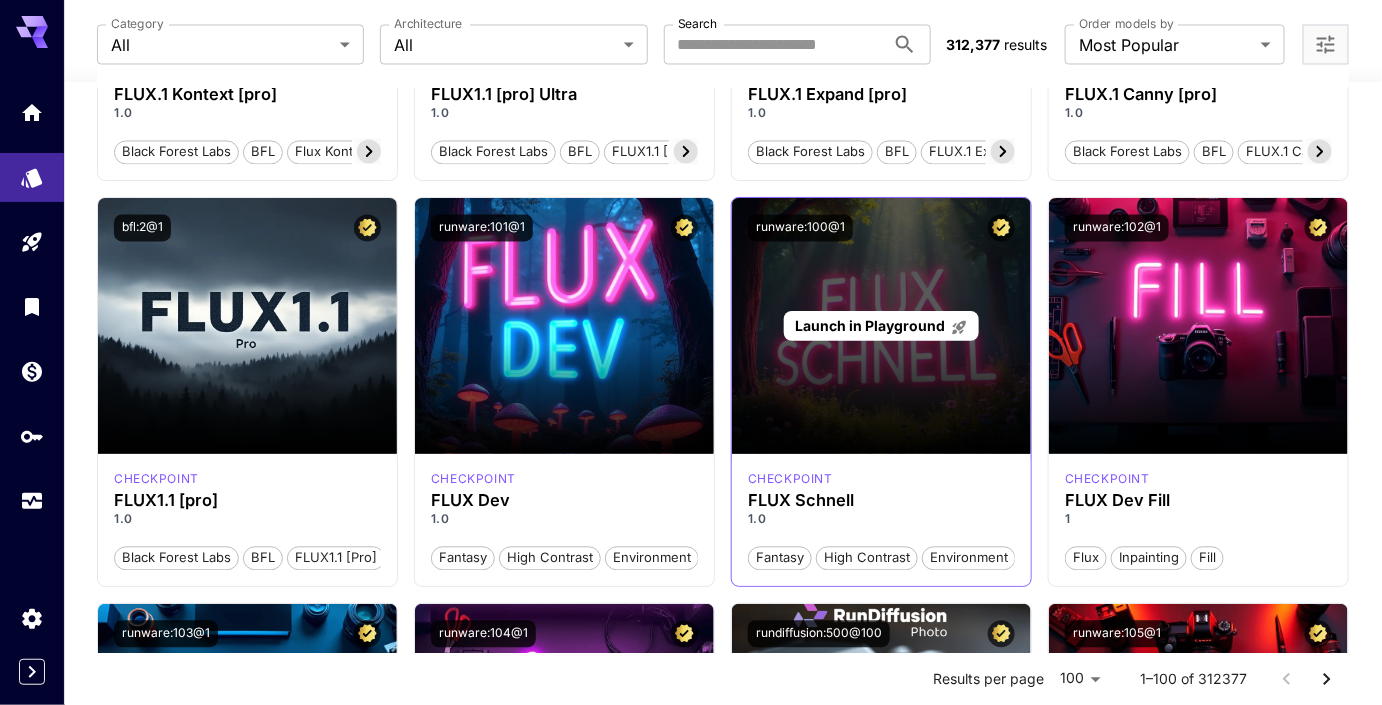 type 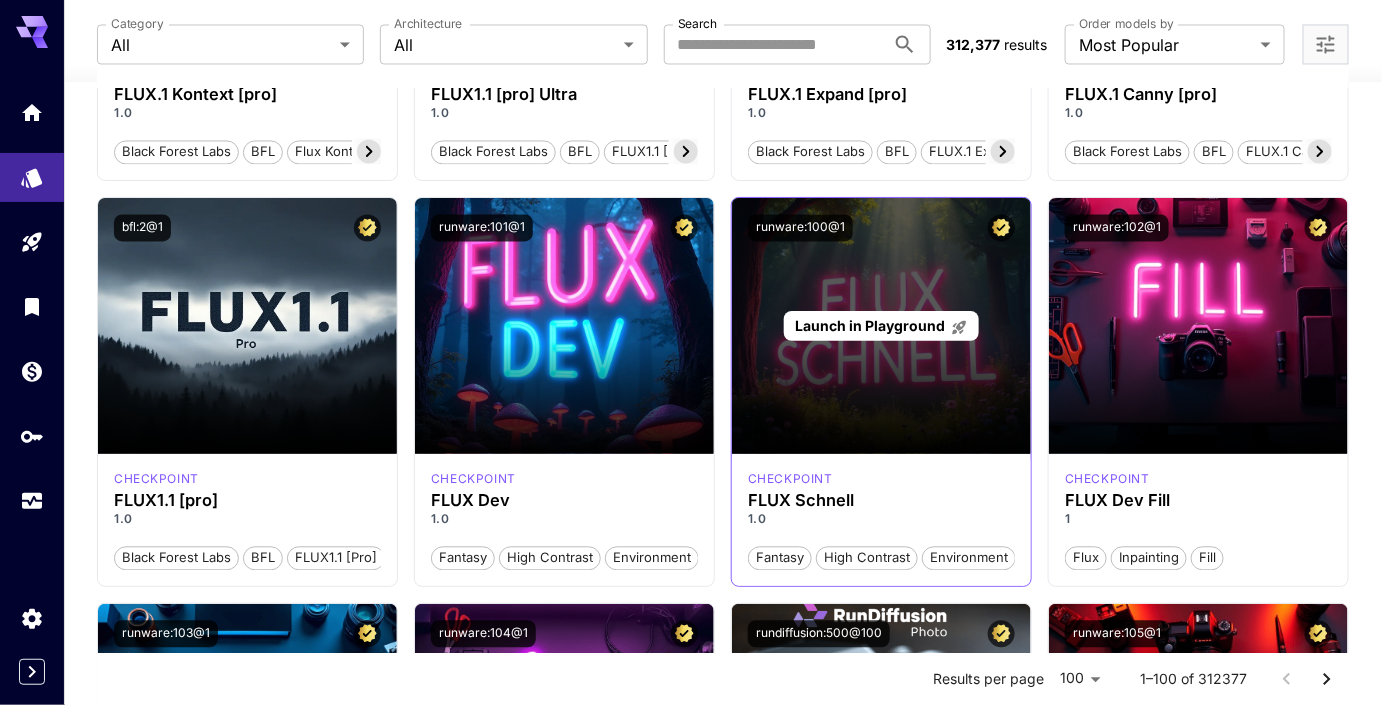 click on "Launch in Playground" at bounding box center [870, 325] 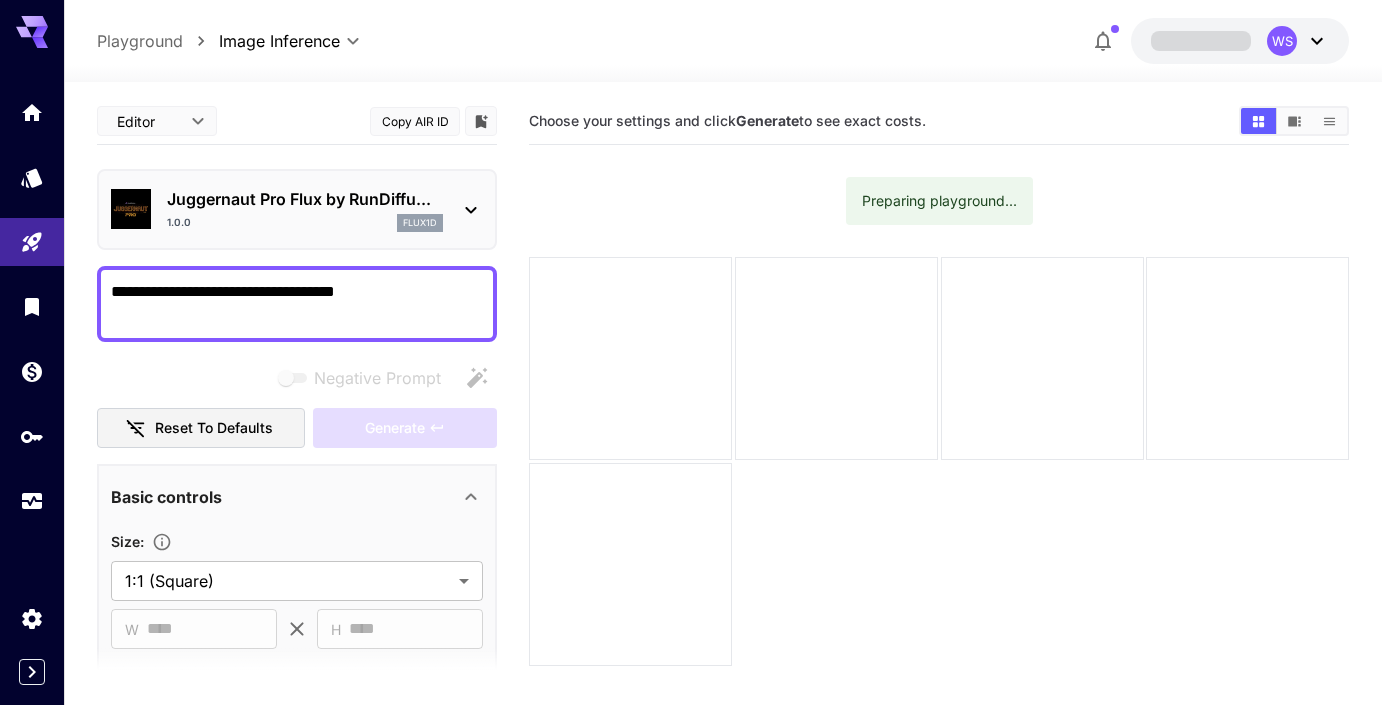 scroll, scrollTop: 0, scrollLeft: 0, axis: both 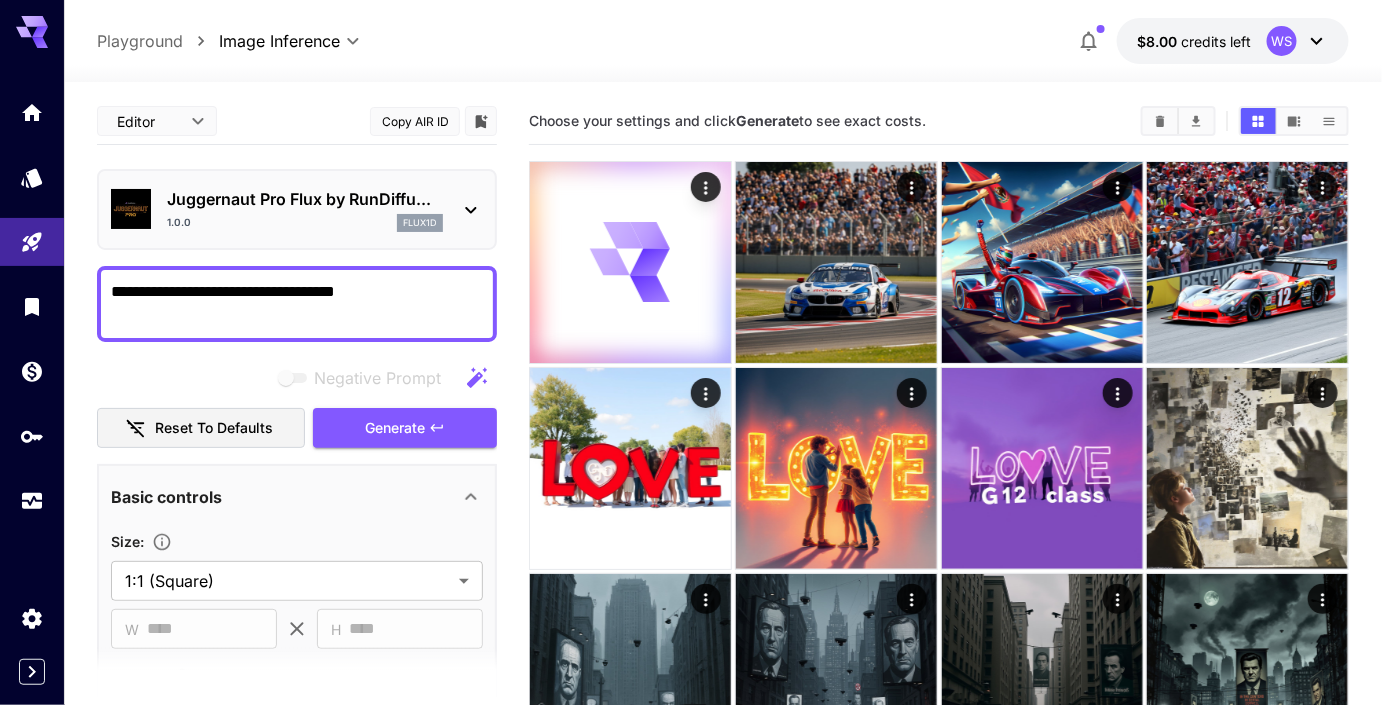 type on "**********" 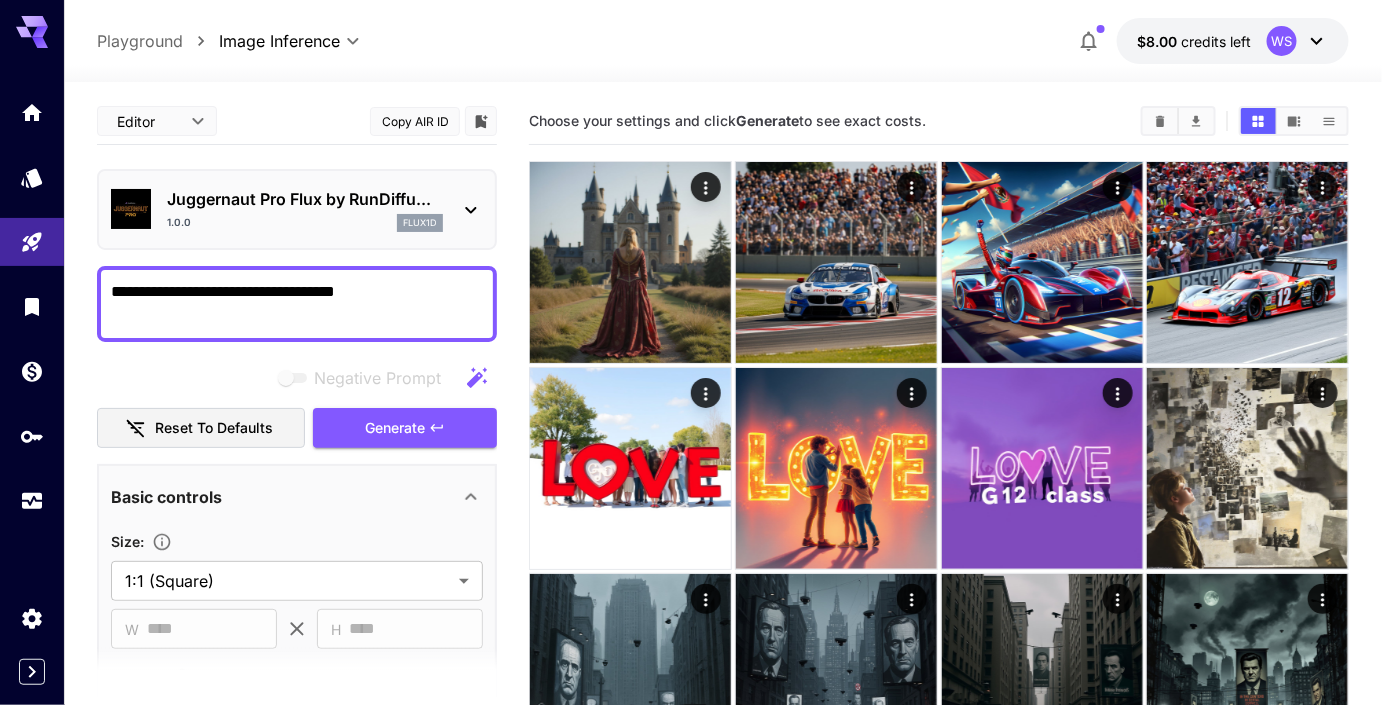 click 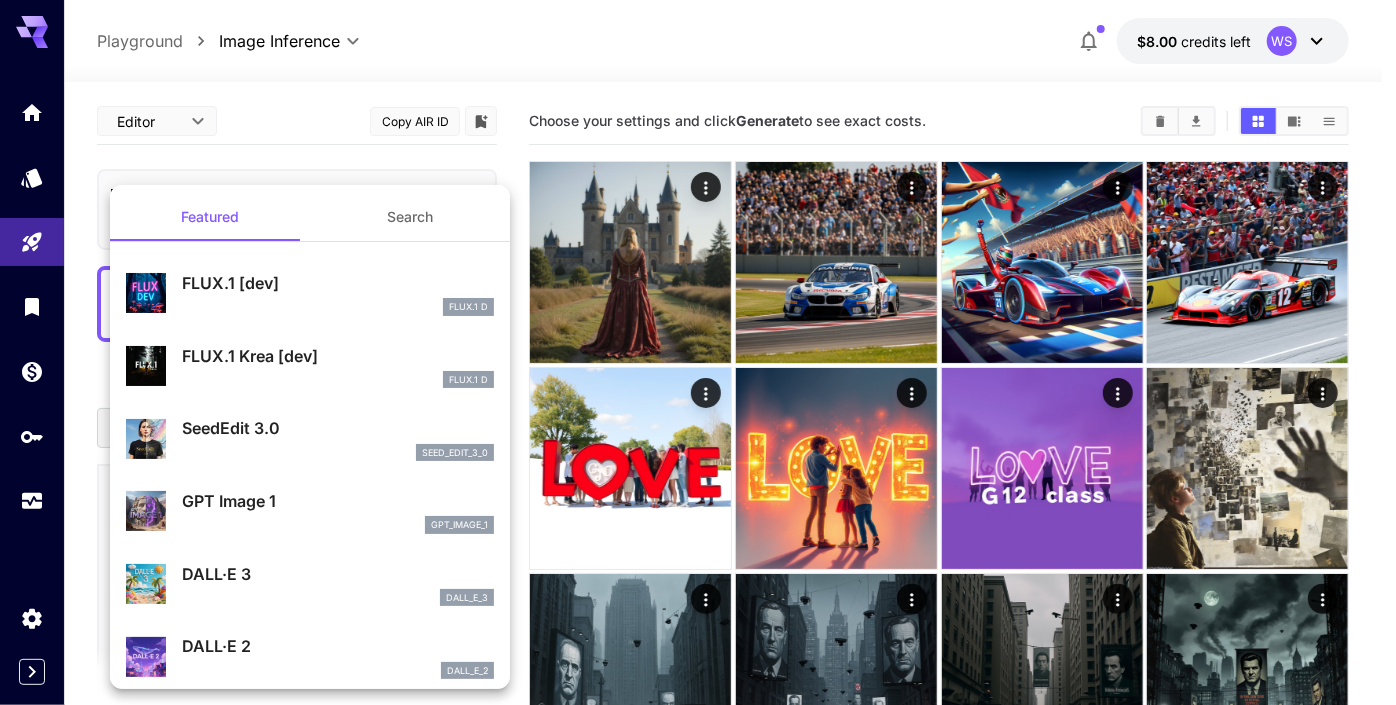 click at bounding box center (698, 352) 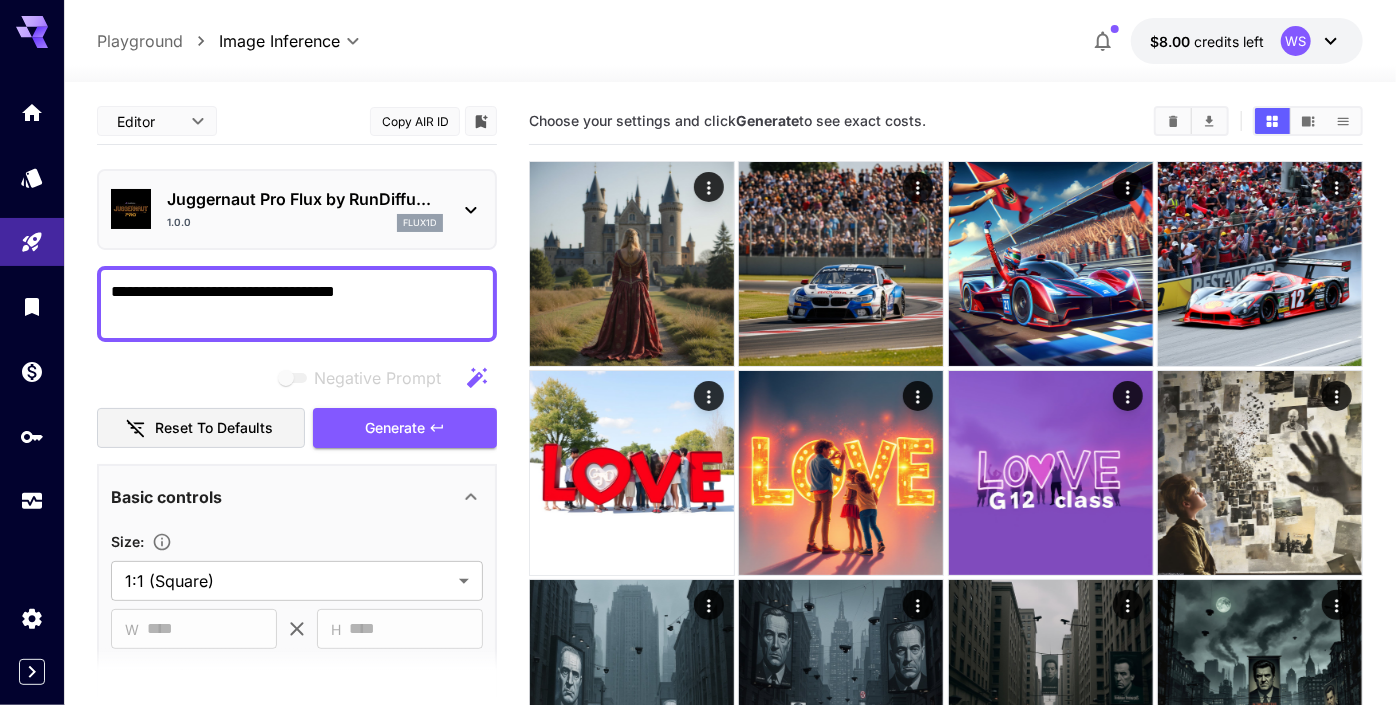 click on "**********" at bounding box center (698, 1364) 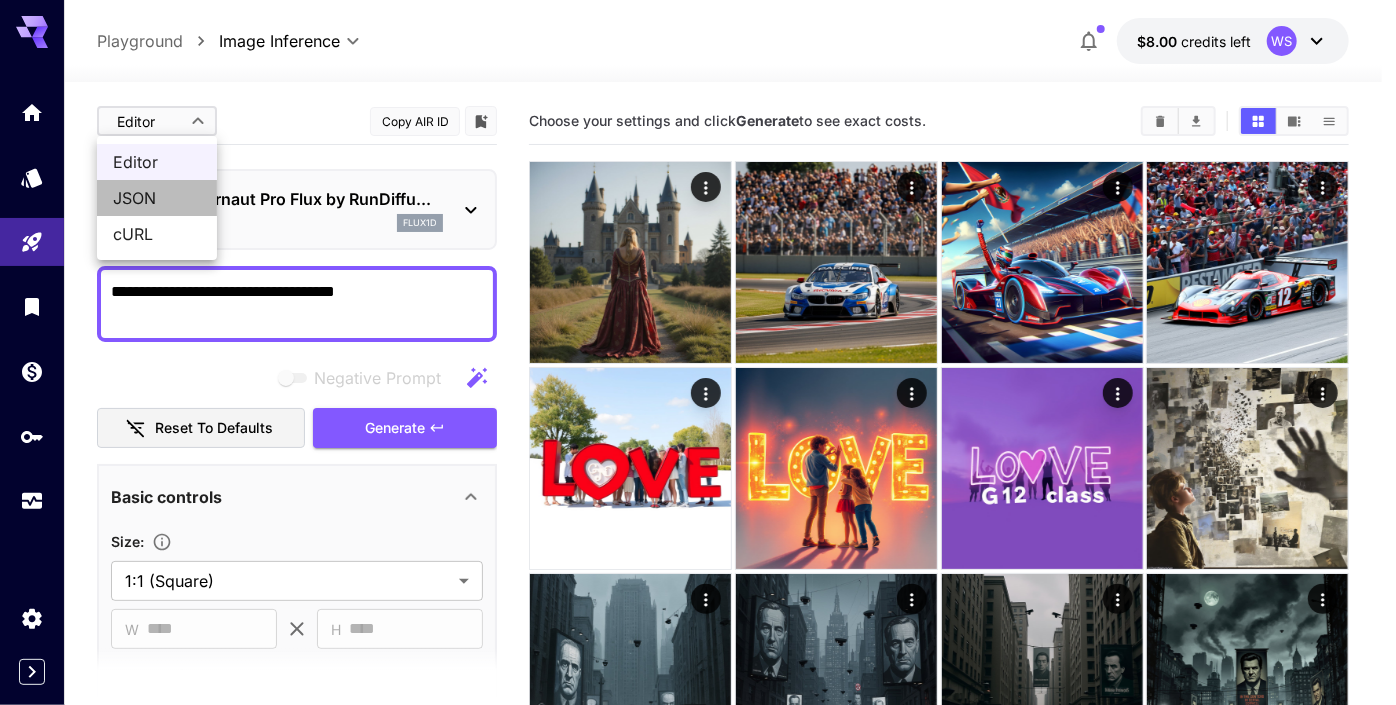 click on "JSON" at bounding box center [157, 198] 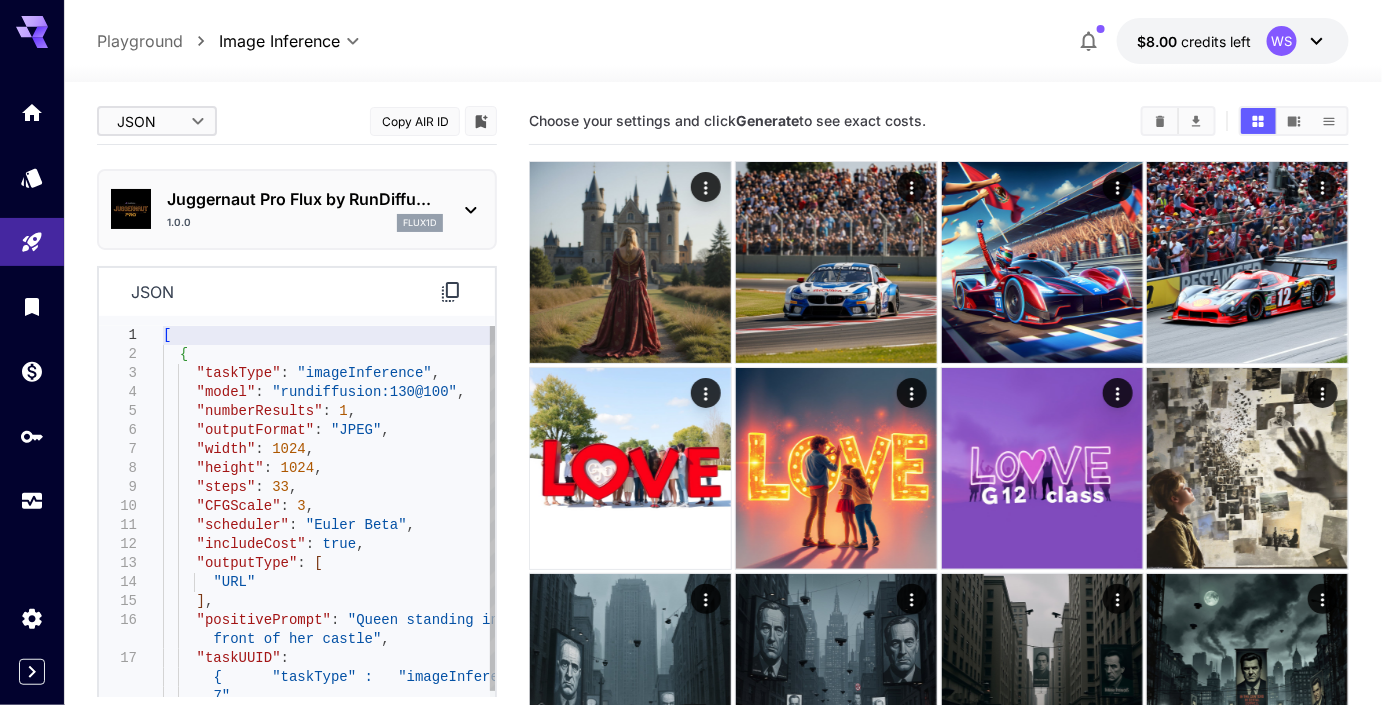 type on "**********" 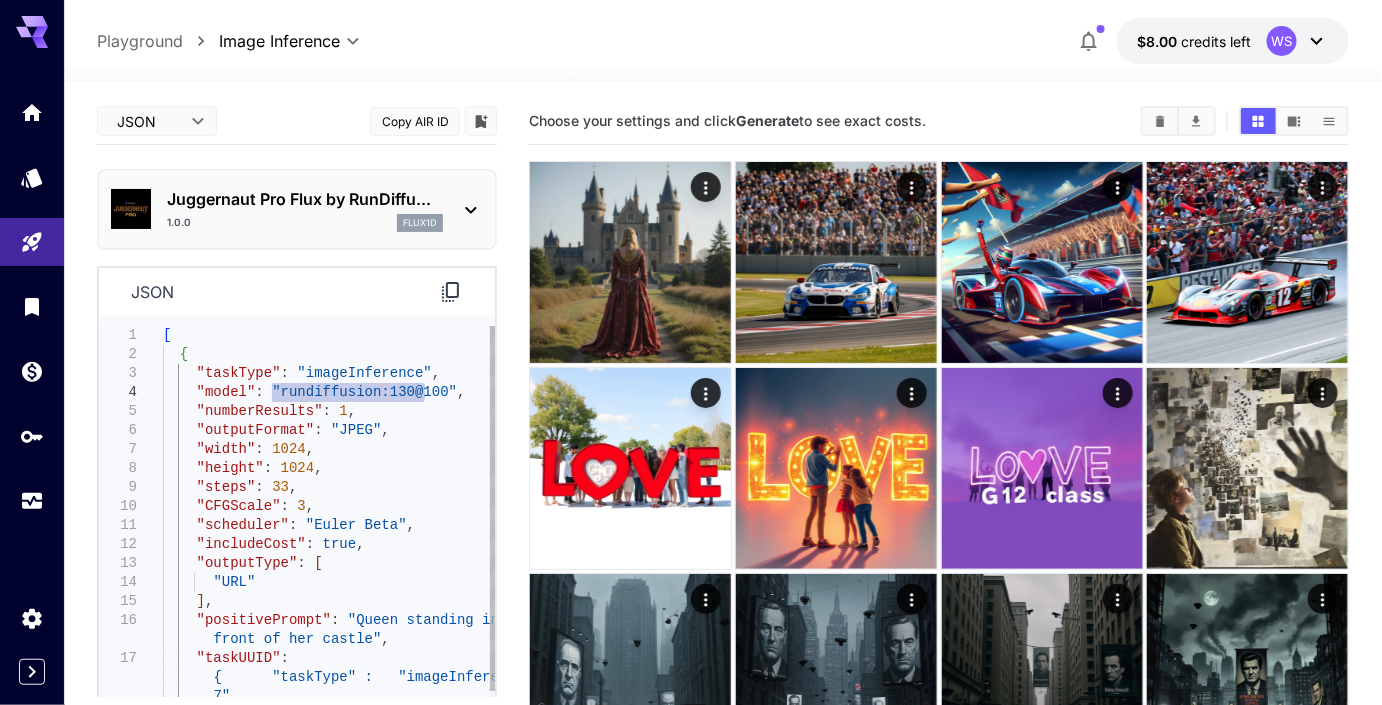 drag, startPoint x: 424, startPoint y: 392, endPoint x: 269, endPoint y: 389, distance: 155.02902 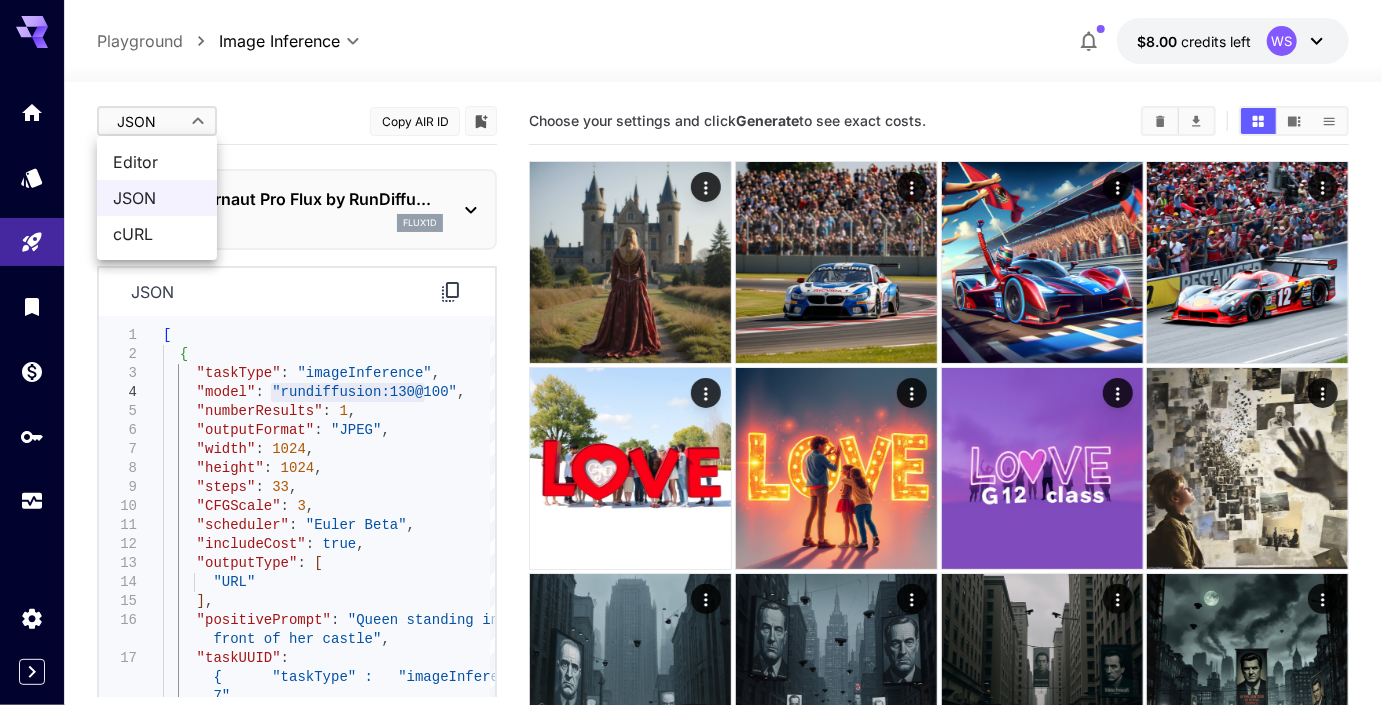 click on "**********" at bounding box center (698, 1344) 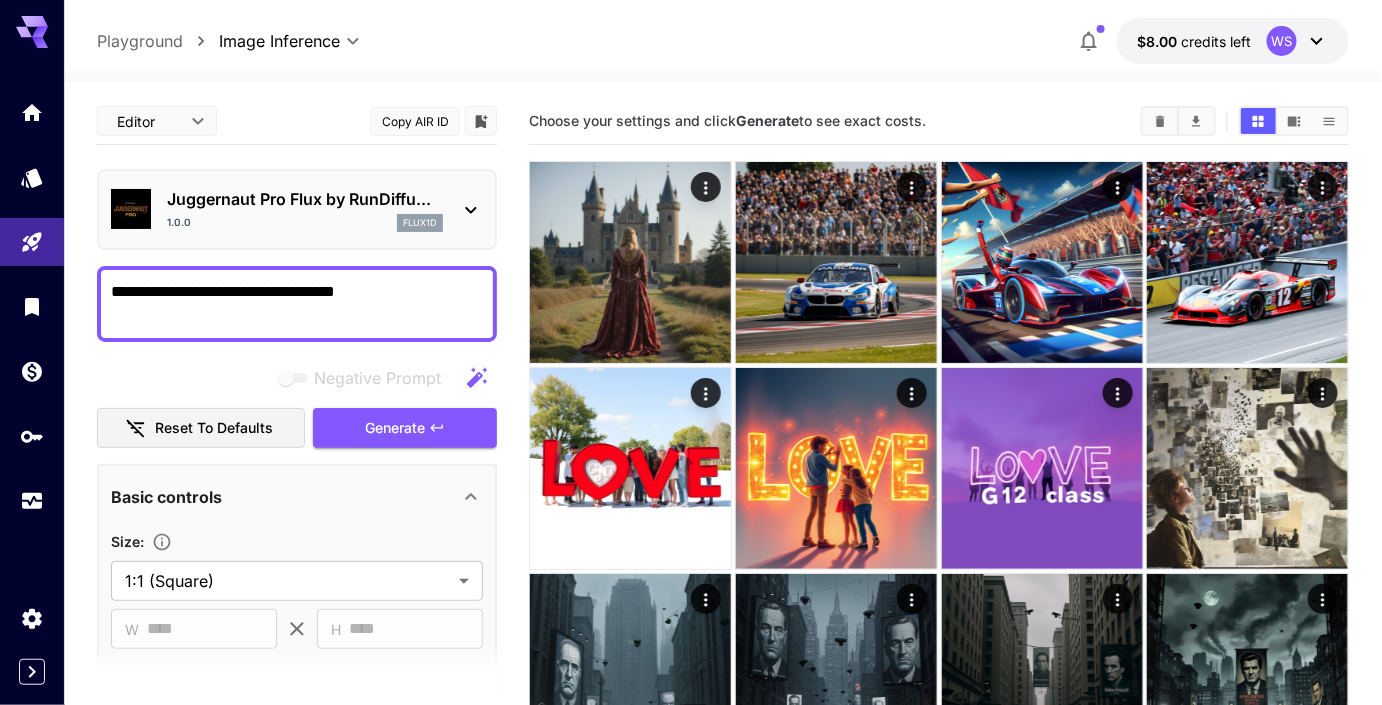 drag, startPoint x: 393, startPoint y: 293, endPoint x: 90, endPoint y: 316, distance: 303.87167 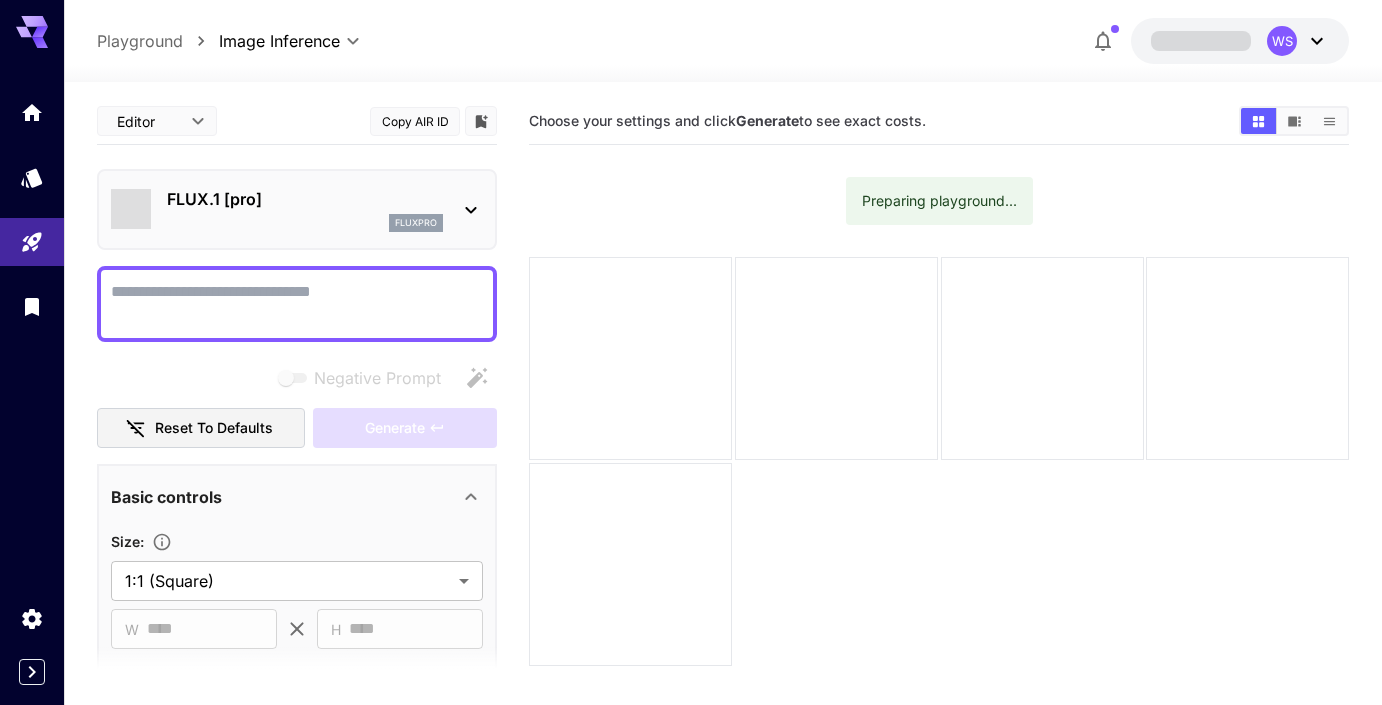scroll, scrollTop: 0, scrollLeft: 0, axis: both 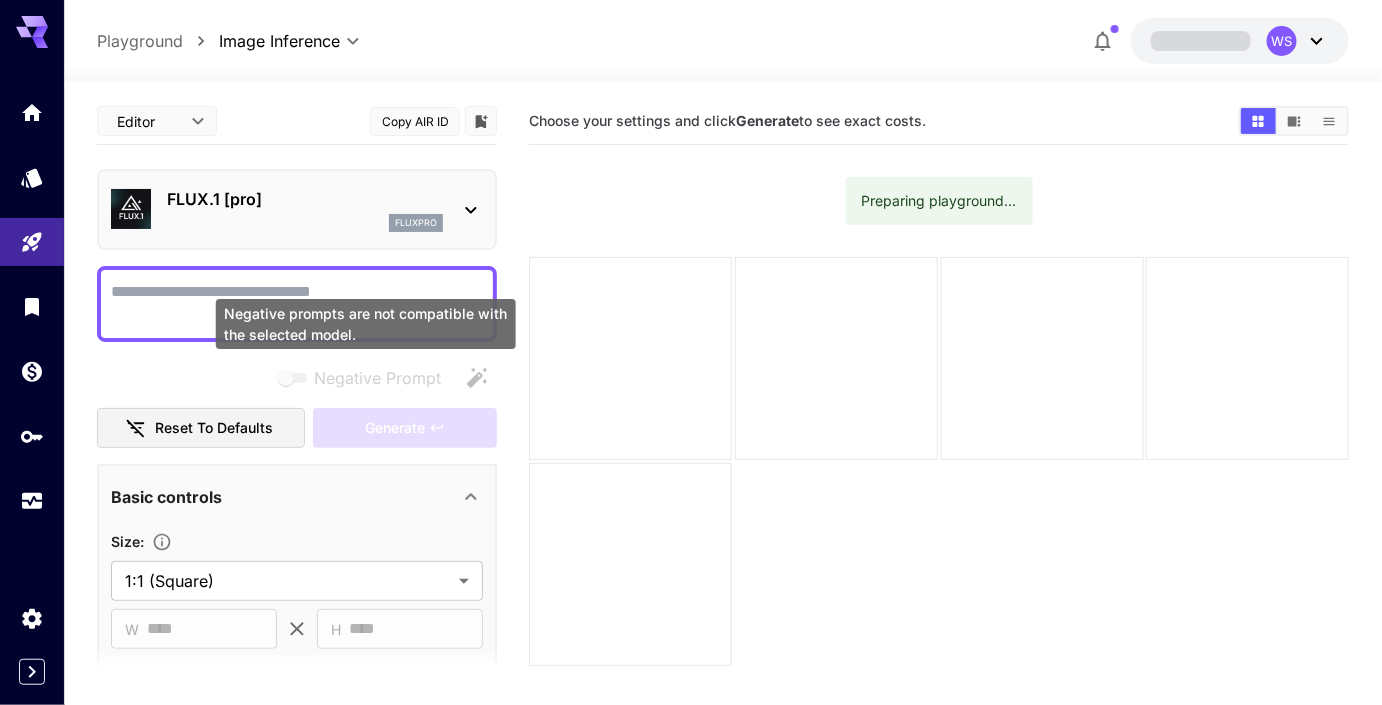 type on "**********" 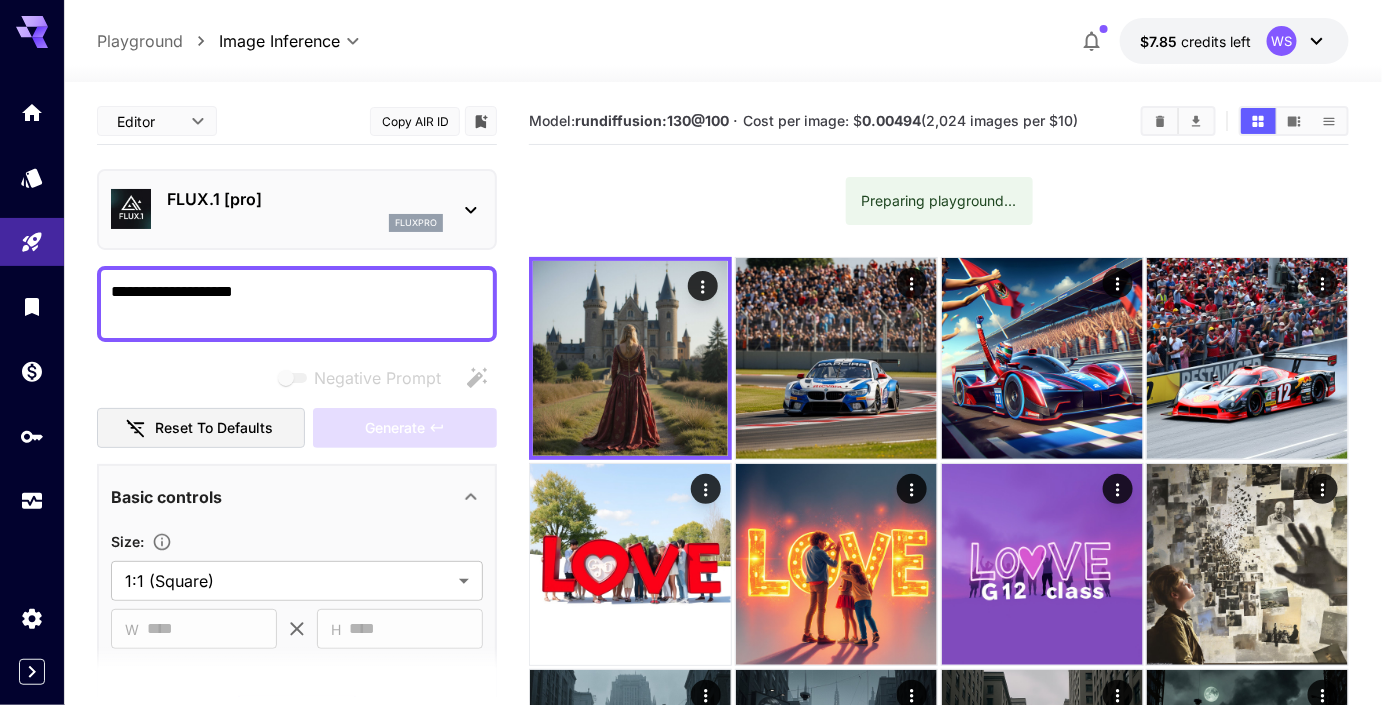 type 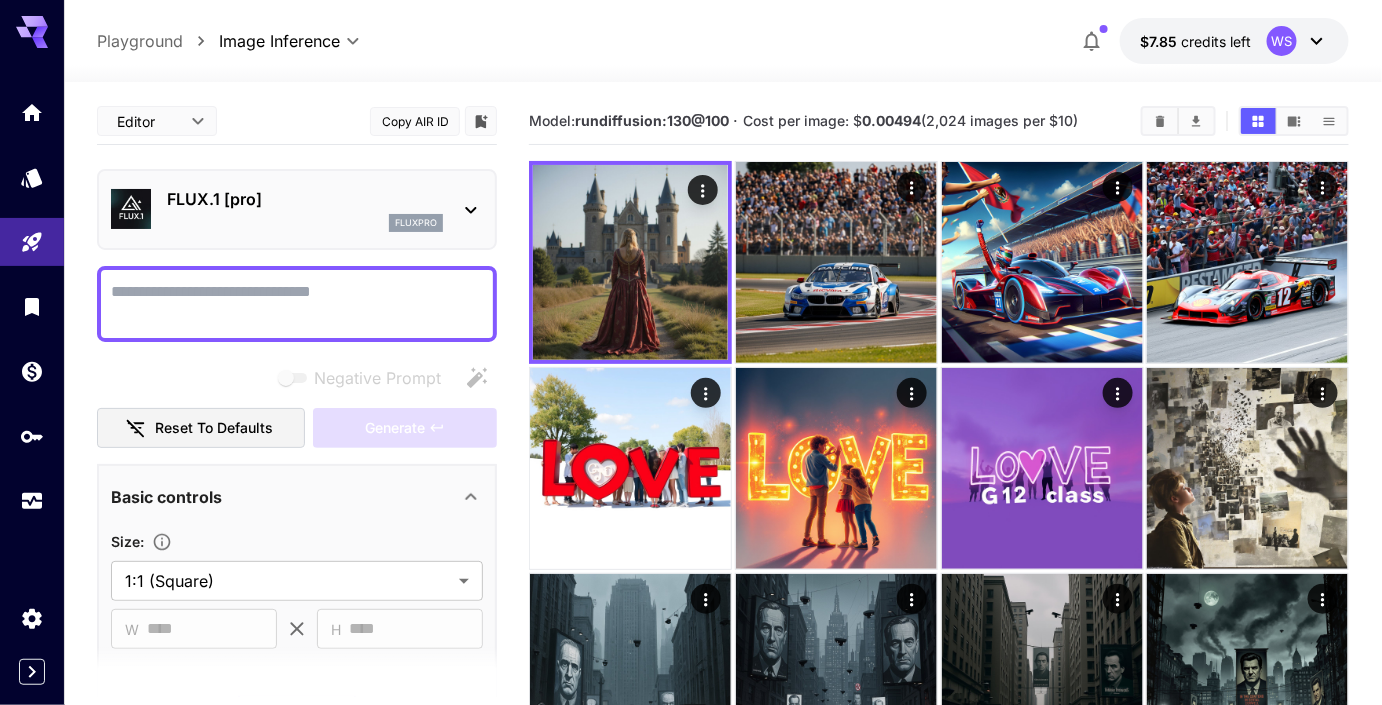 type on "**" 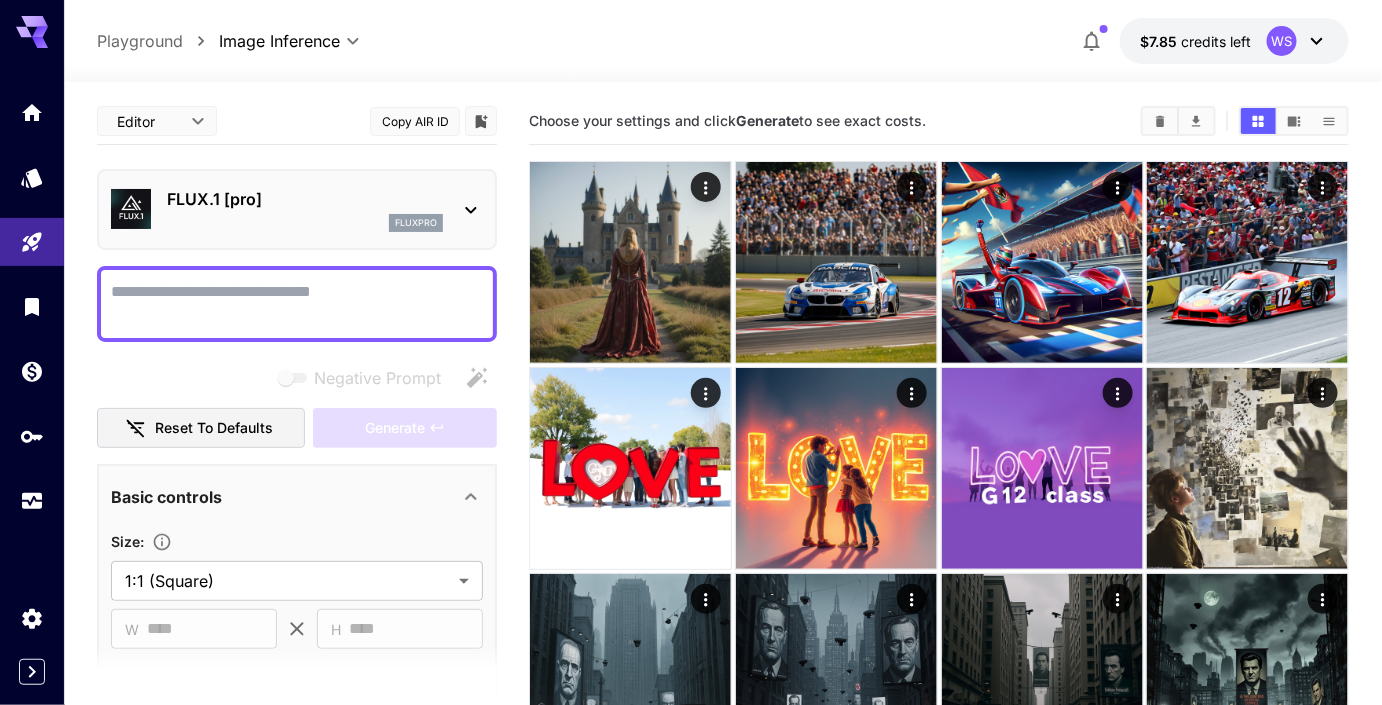 click on "Negative Prompt" at bounding box center [297, 304] 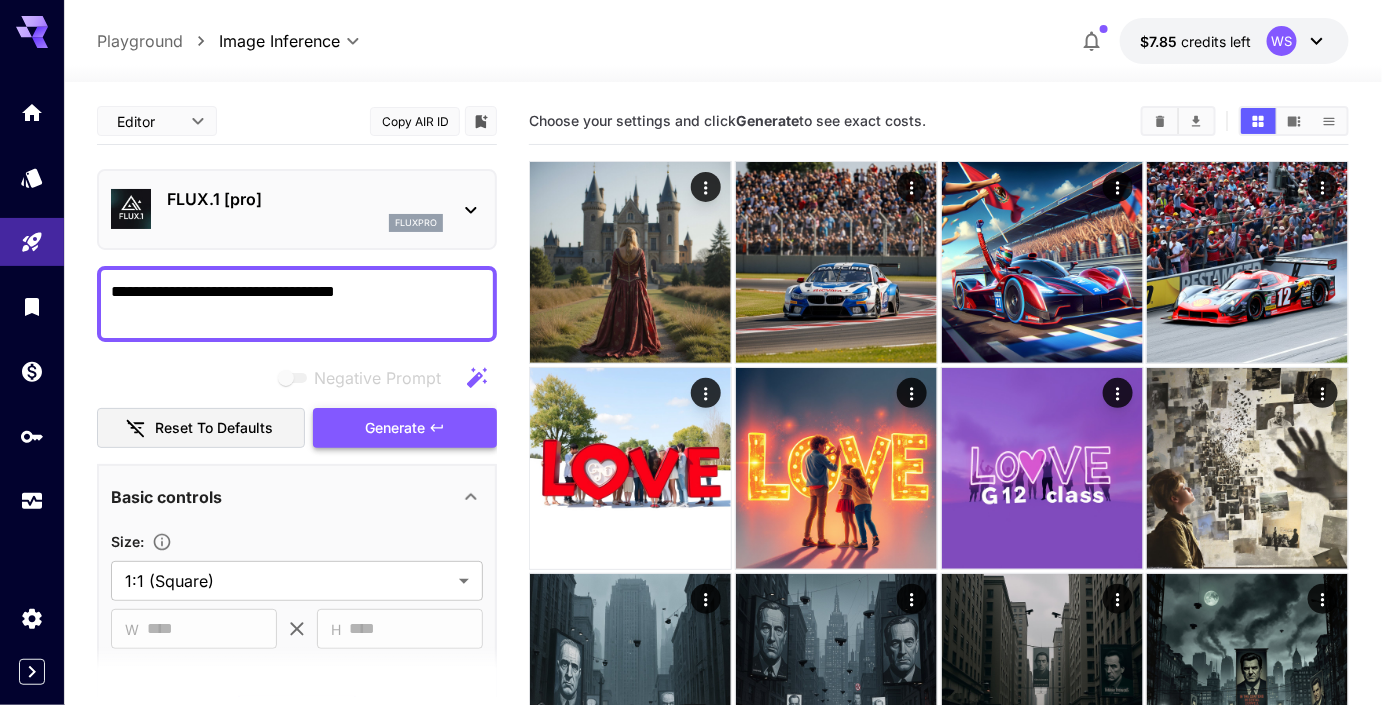 type on "**********" 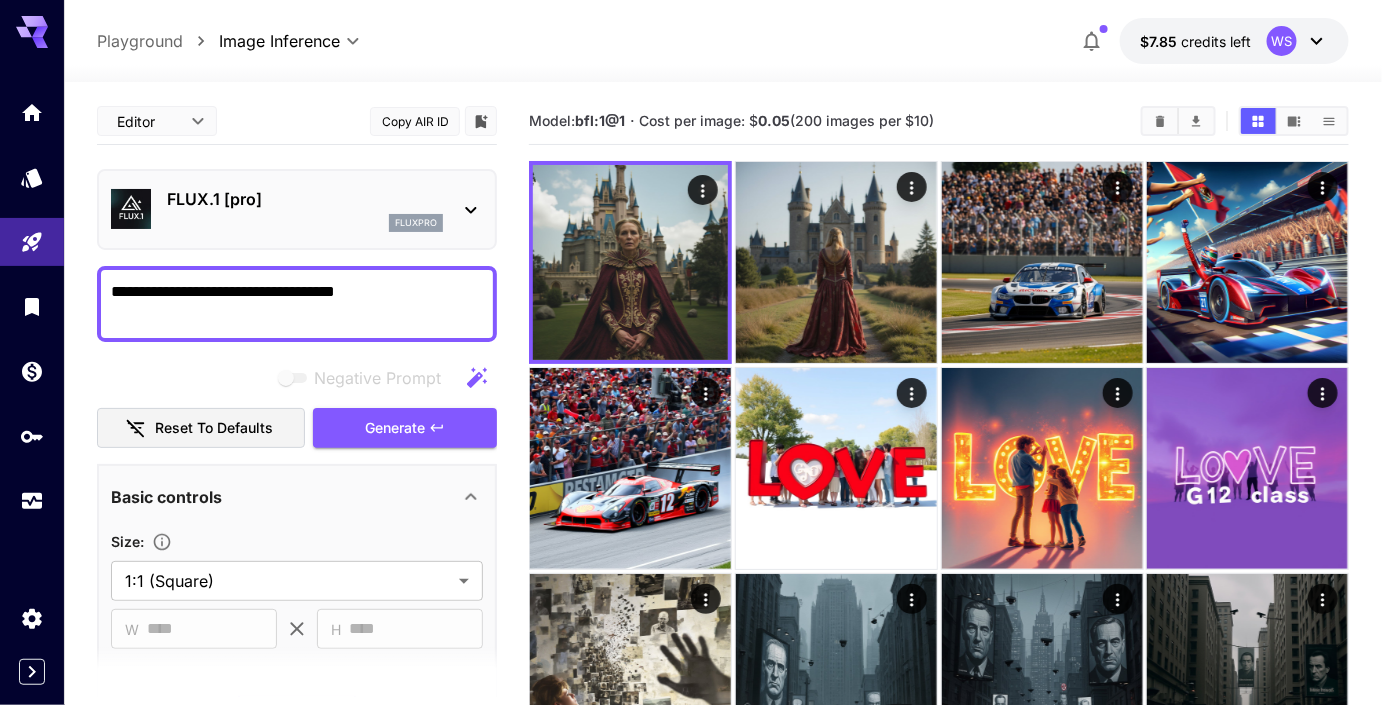 click on "**********" at bounding box center (297, 304) 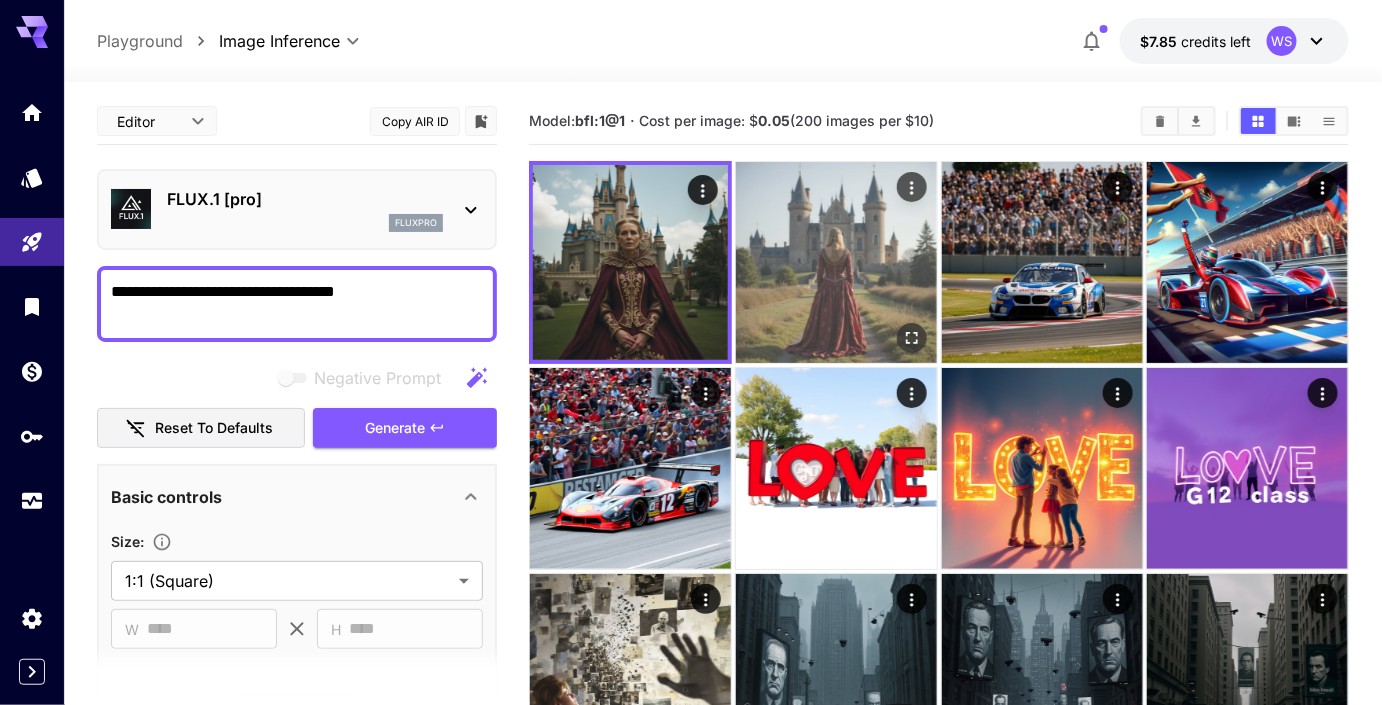 click at bounding box center [836, 262] 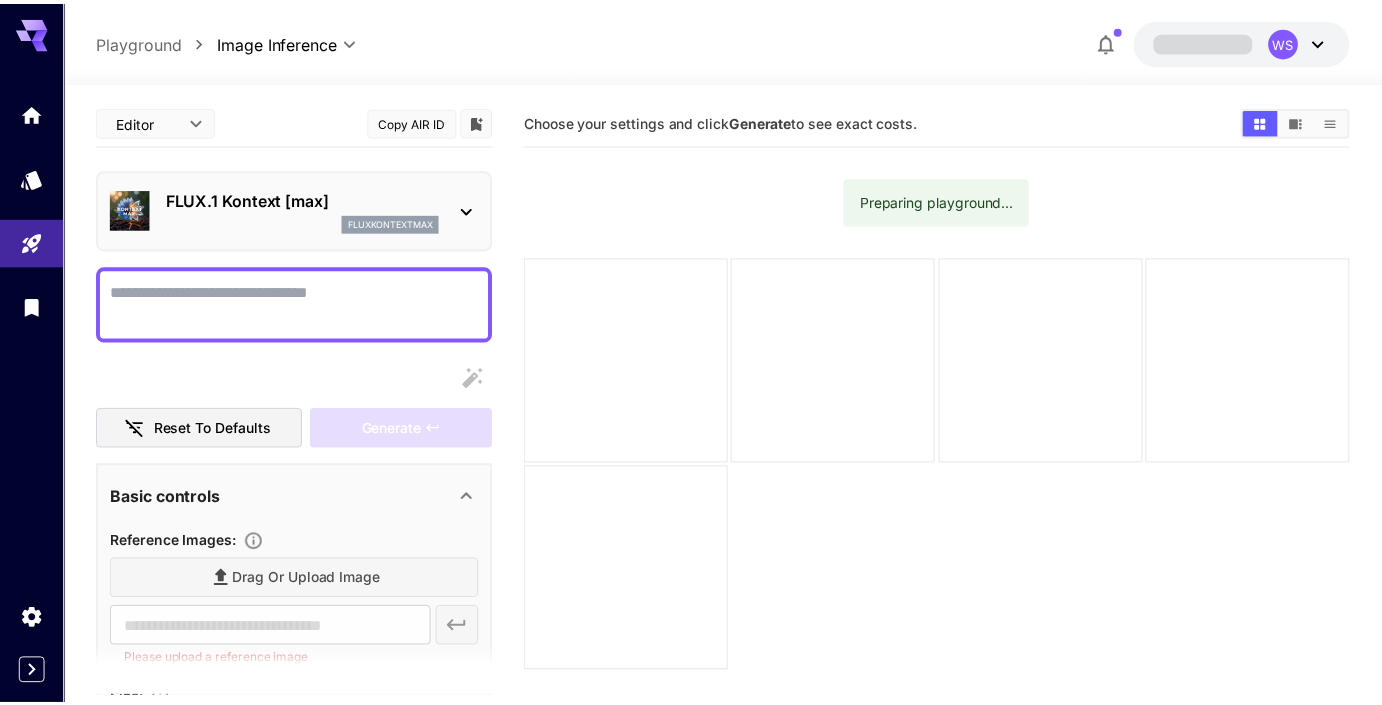 scroll, scrollTop: 0, scrollLeft: 0, axis: both 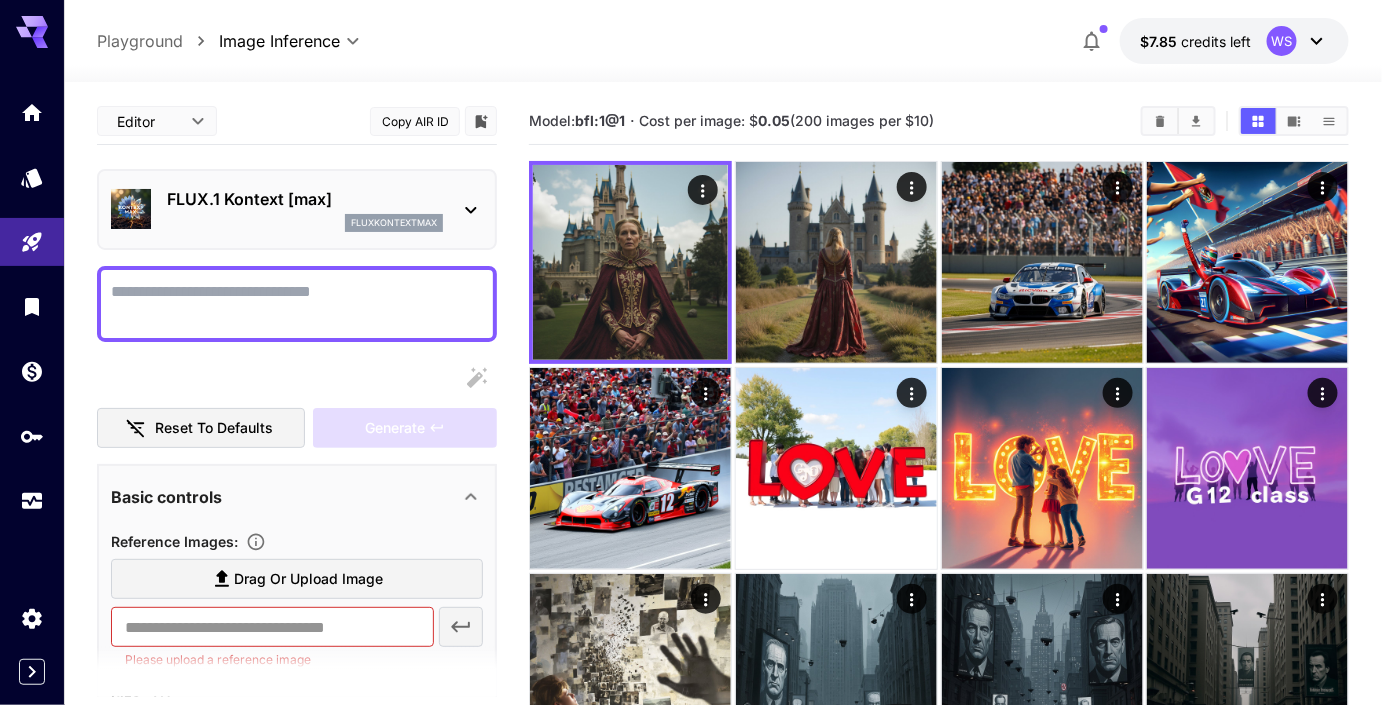 click on "Display cost in response" at bounding box center (297, 304) 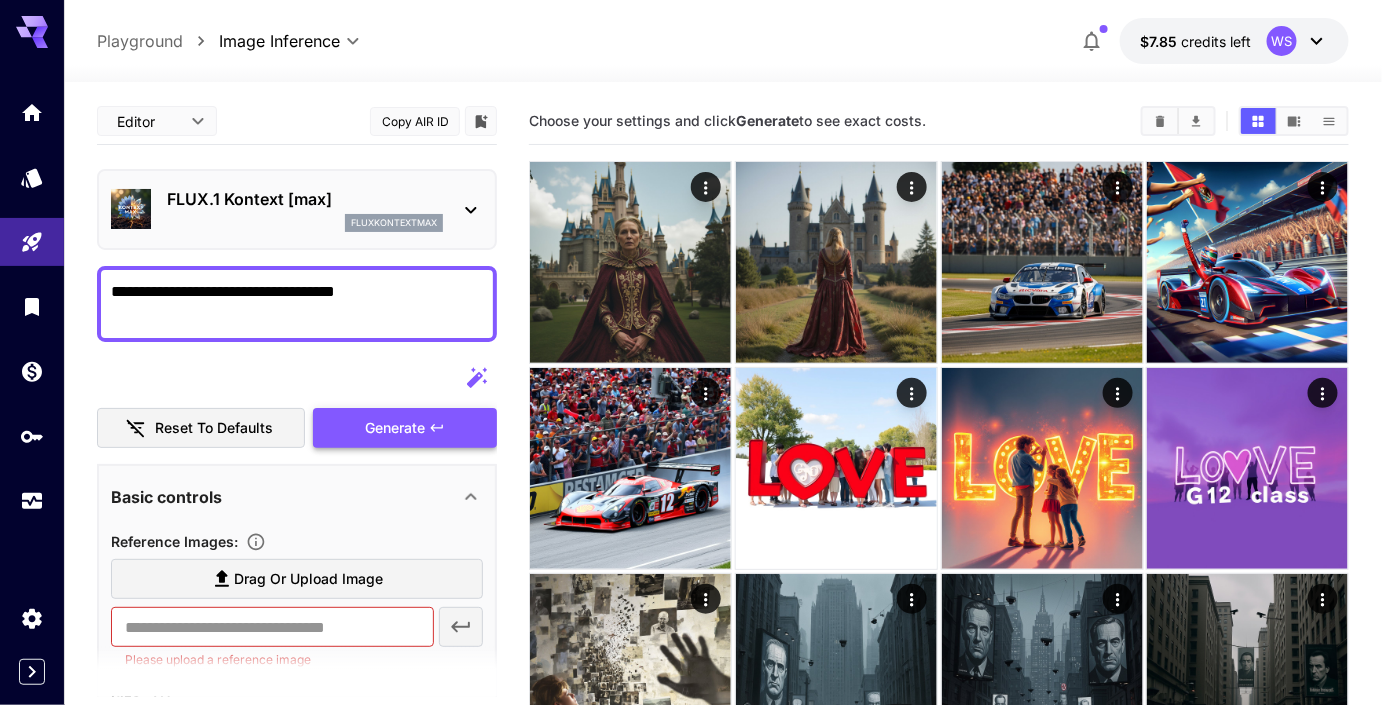 type on "**********" 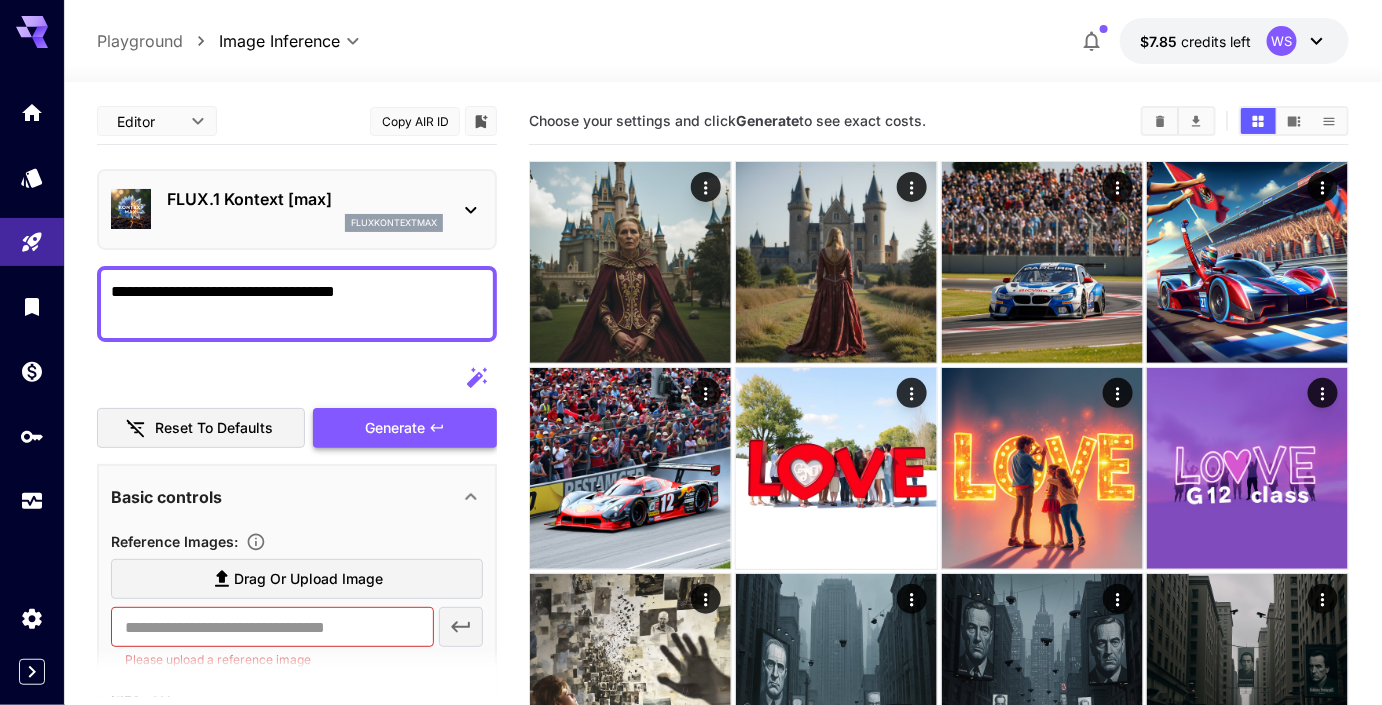 click on "Generate" at bounding box center (395, 428) 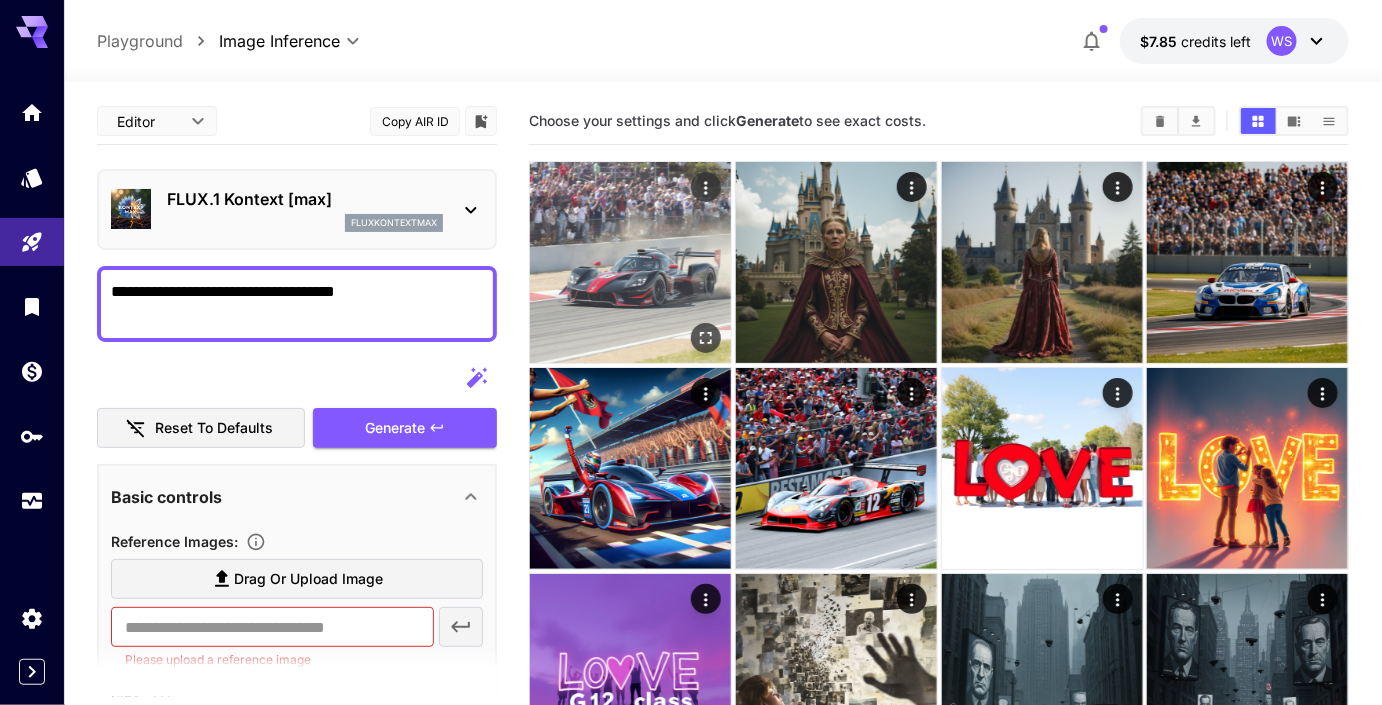 click at bounding box center [630, 262] 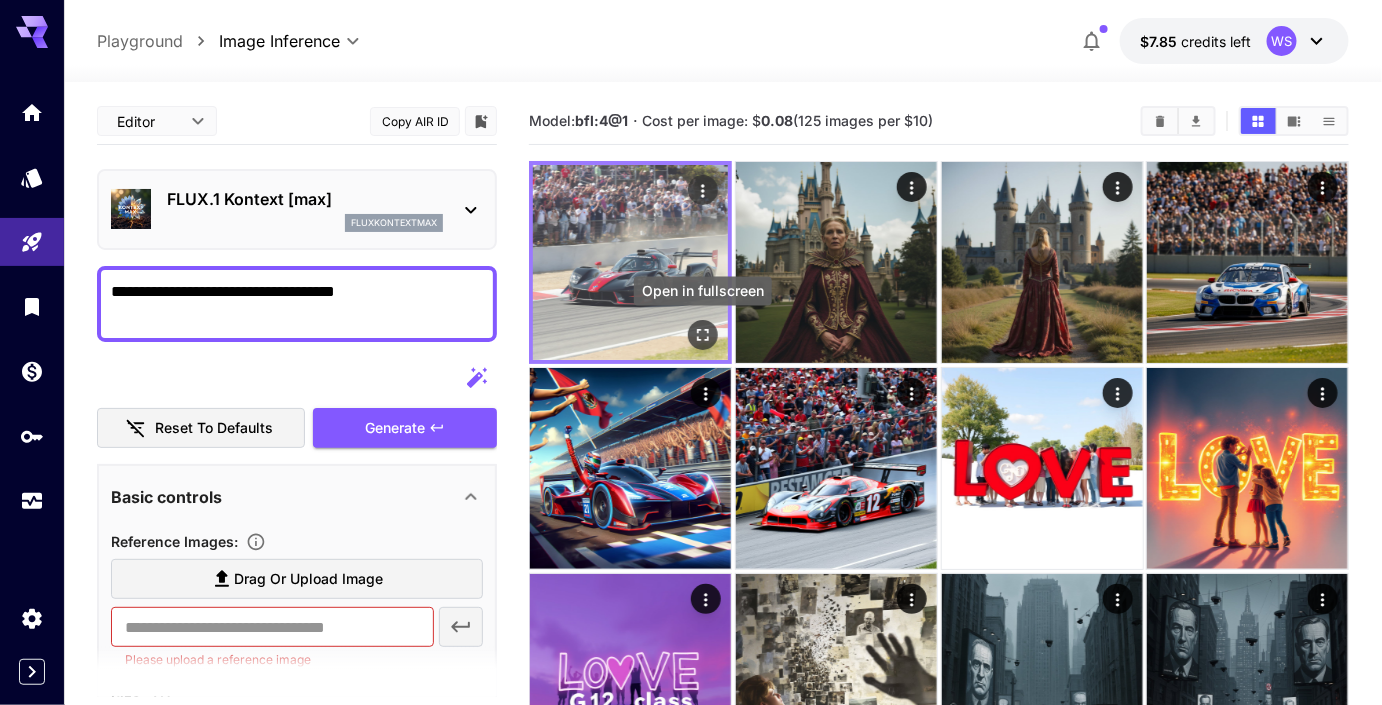 click 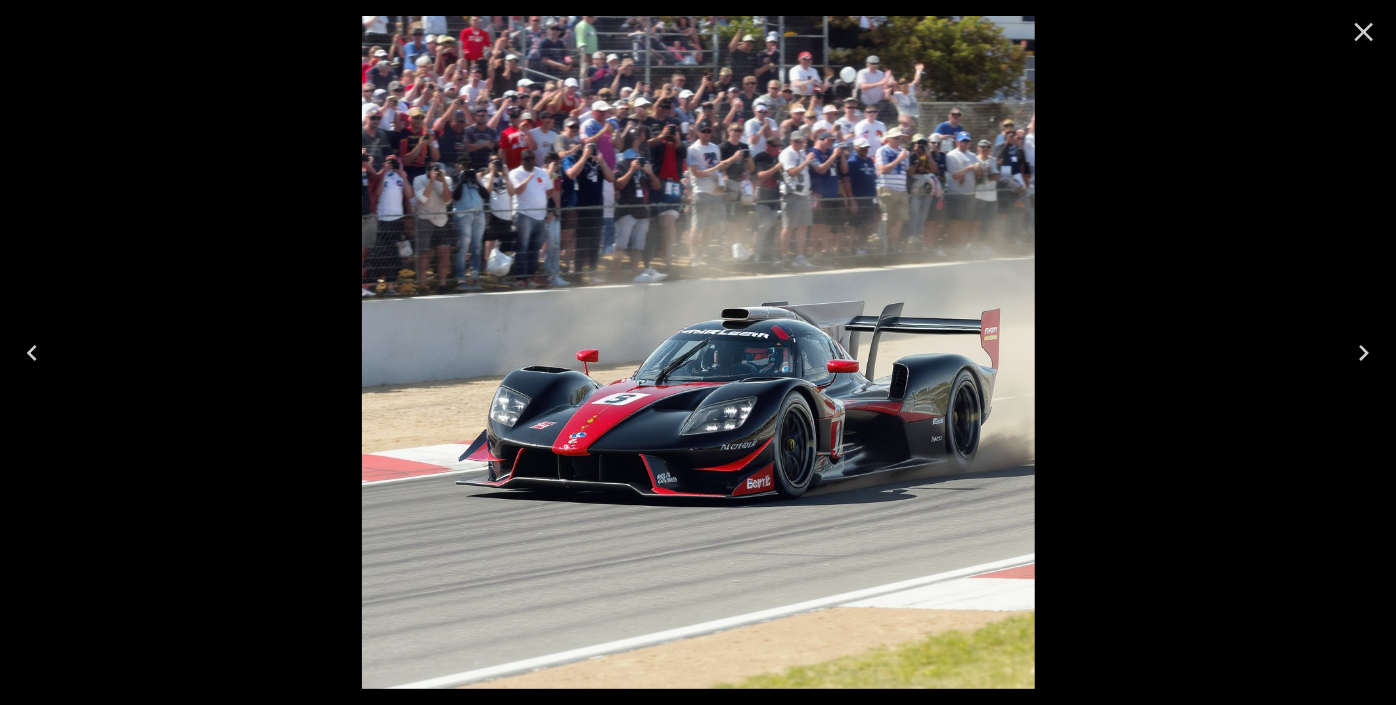 click 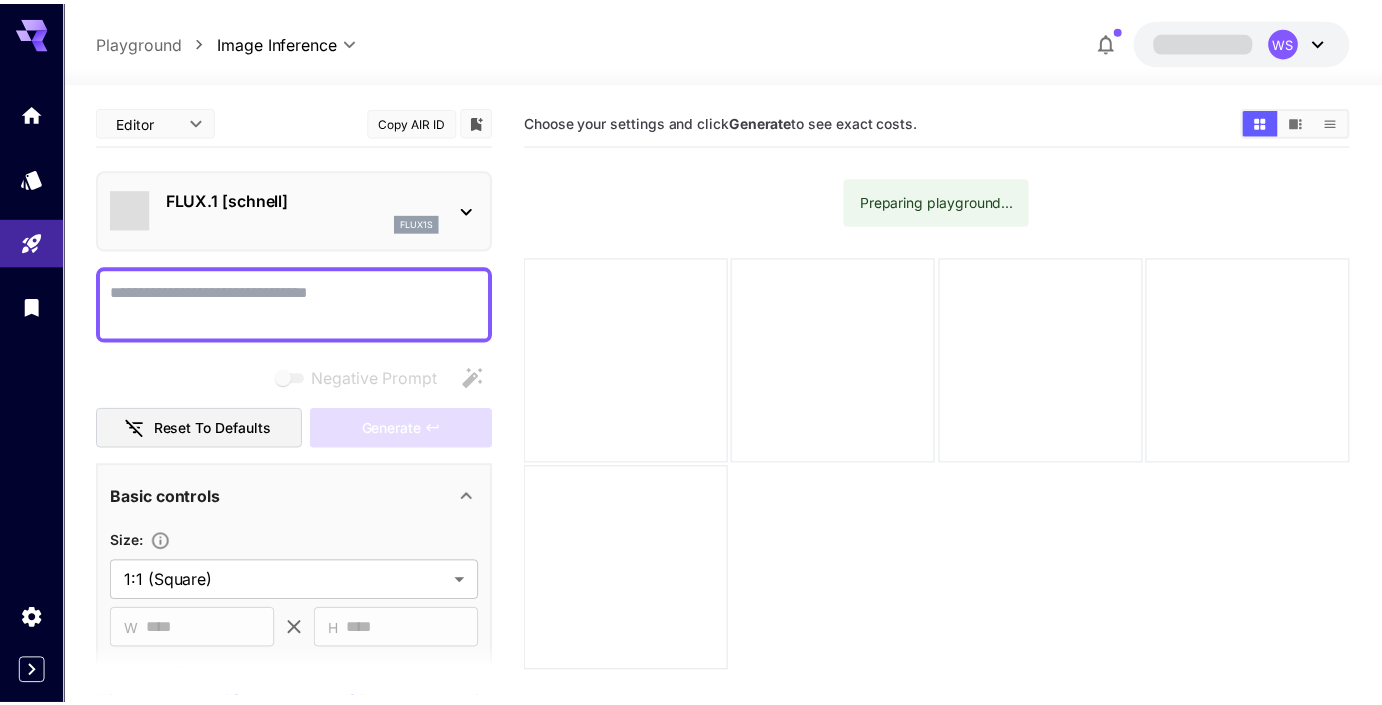 scroll, scrollTop: 0, scrollLeft: 0, axis: both 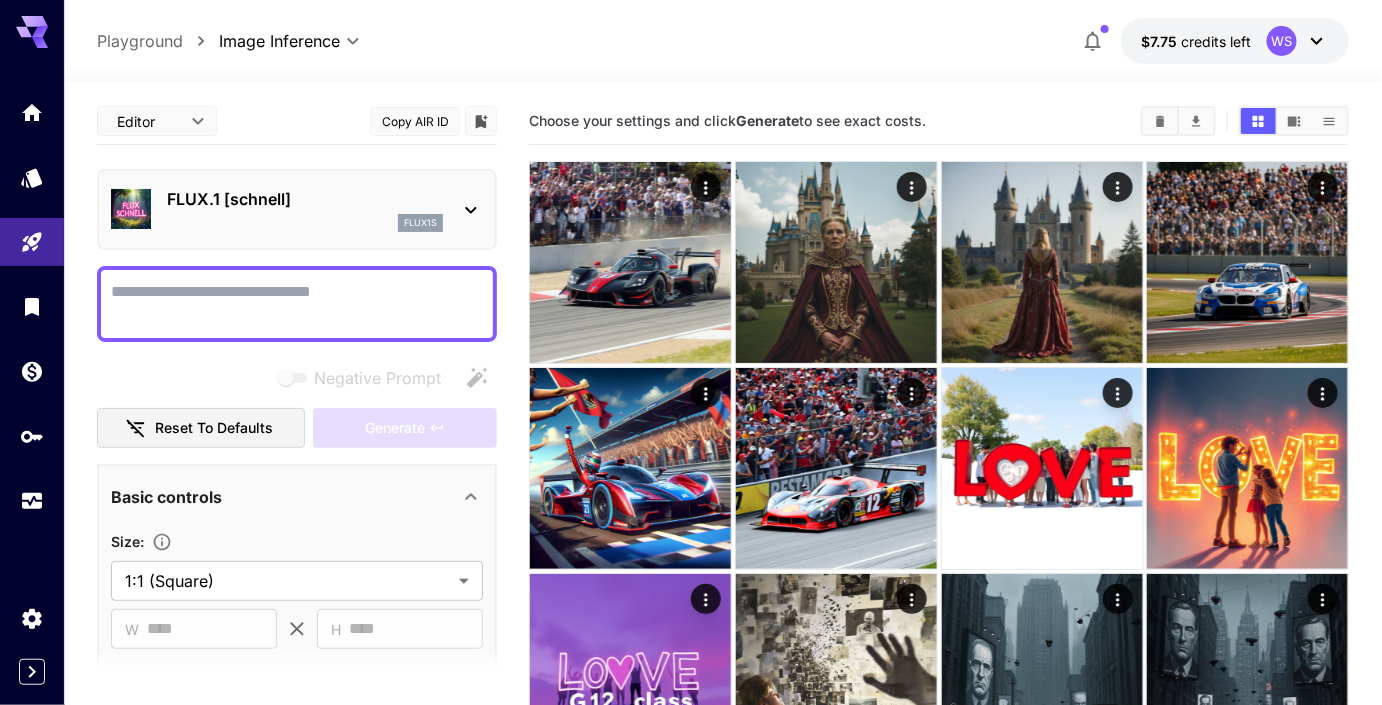 click on "Negative Prompt" at bounding box center [297, 304] 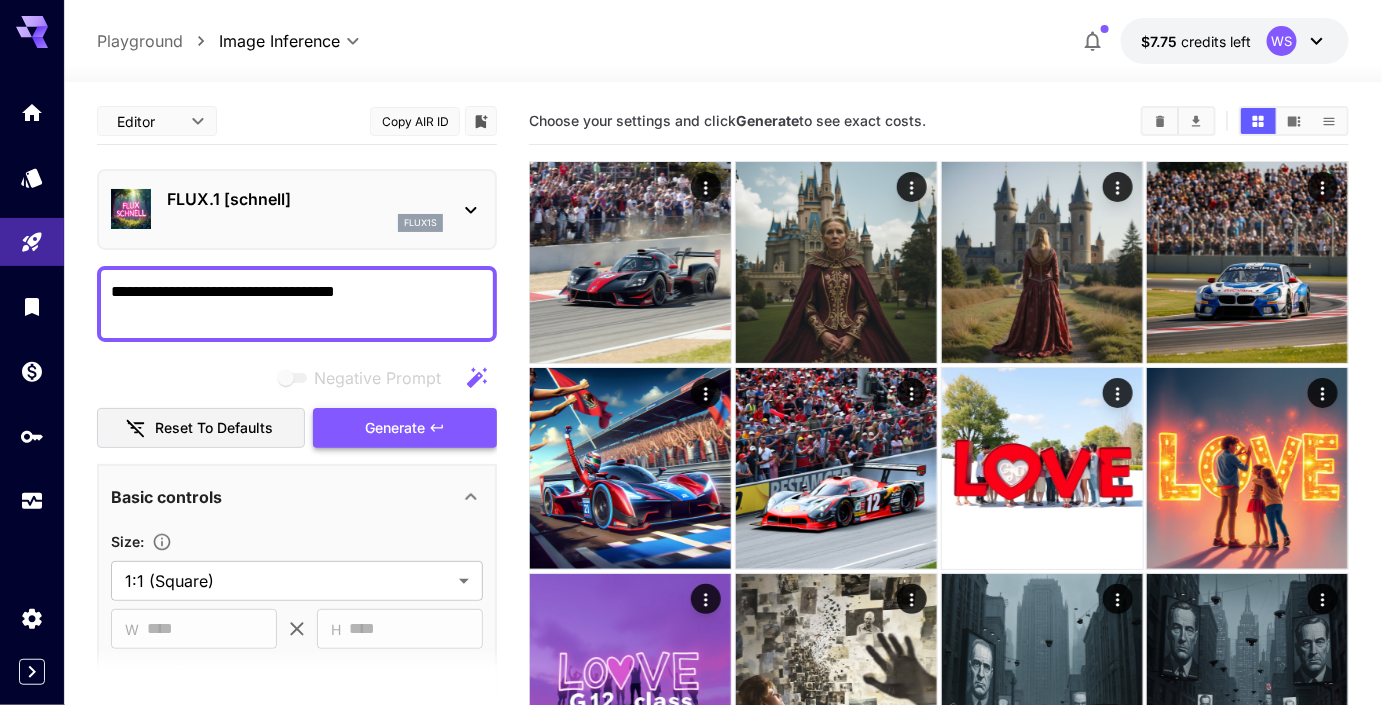 type on "**********" 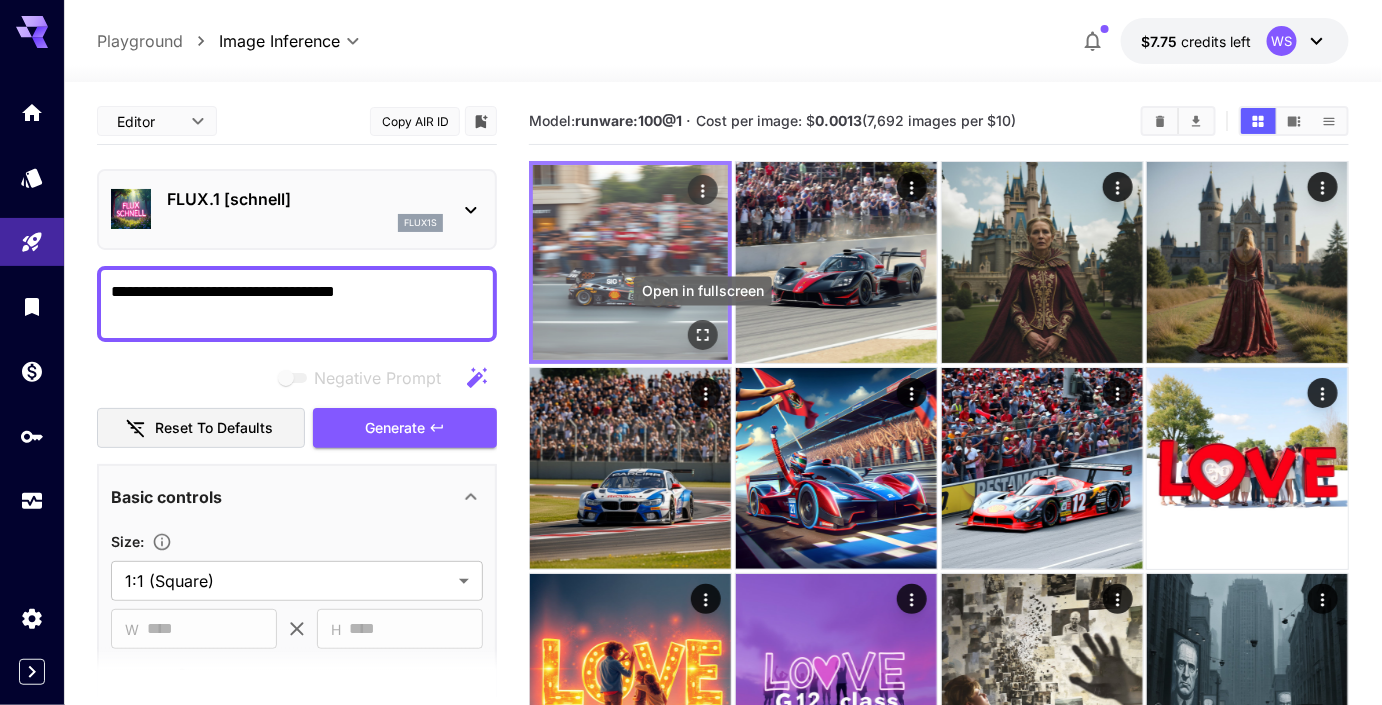 click 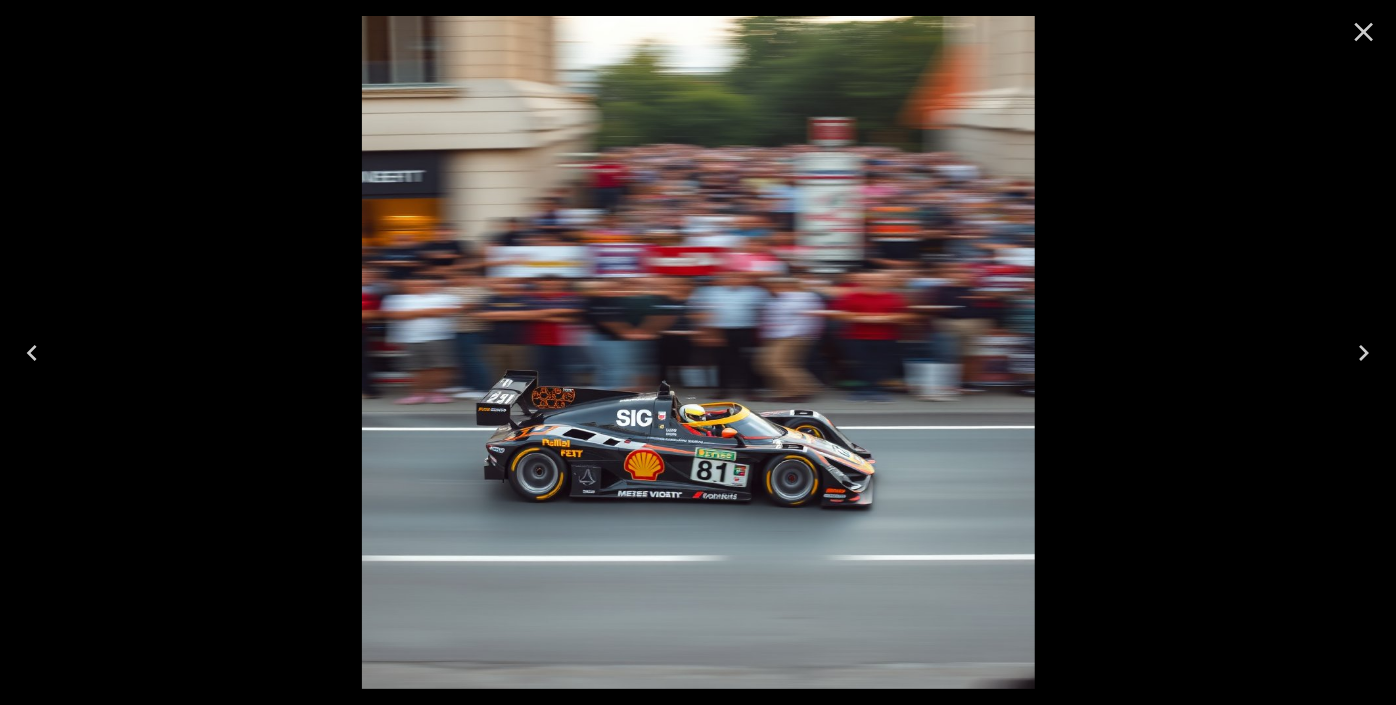 click 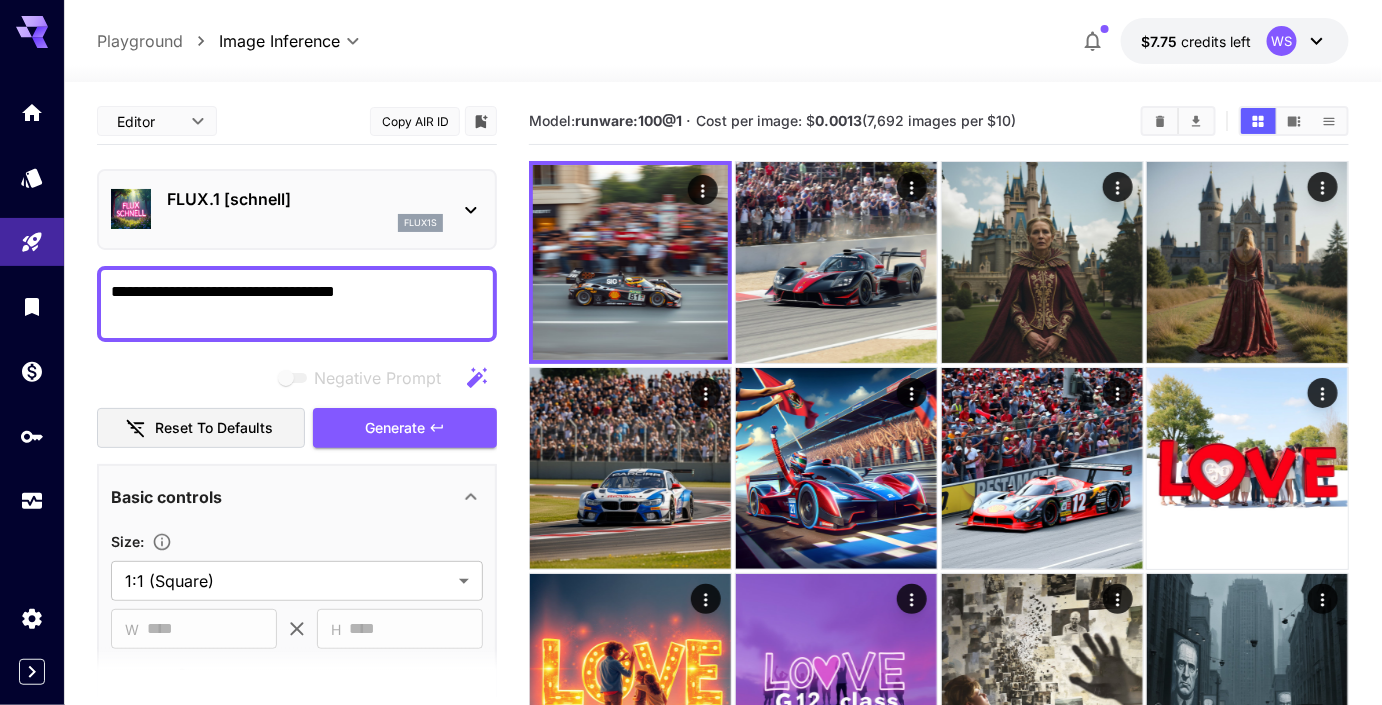 click on "FLUX.1 [schnell]" at bounding box center (305, 199) 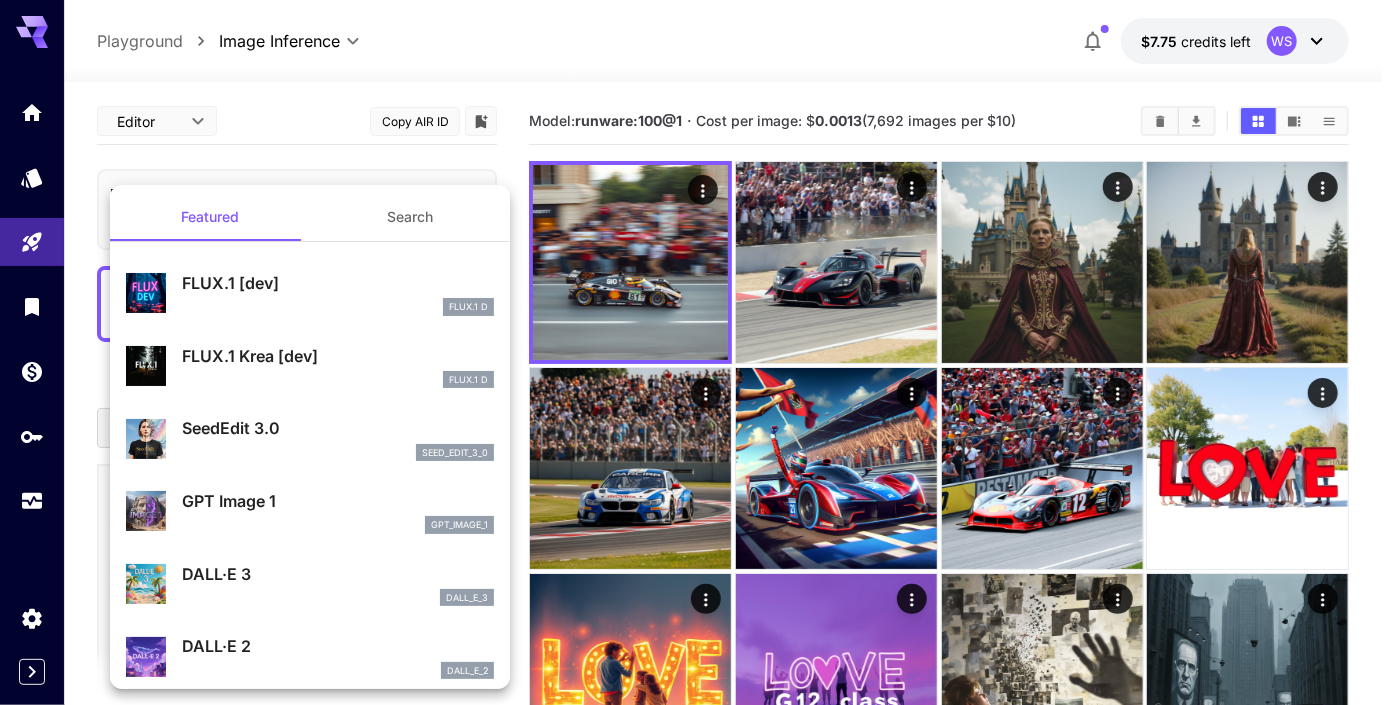 click at bounding box center (698, 352) 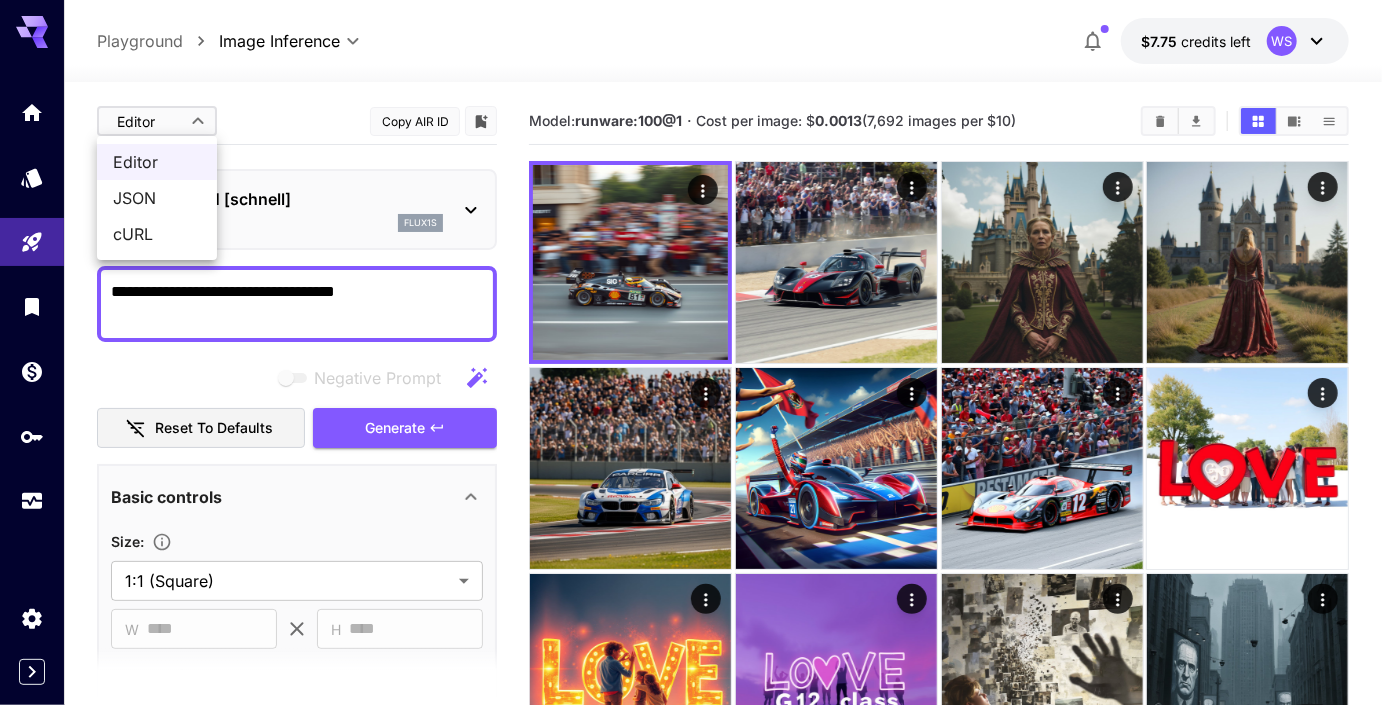 click on "**********" at bounding box center (698, 1447) 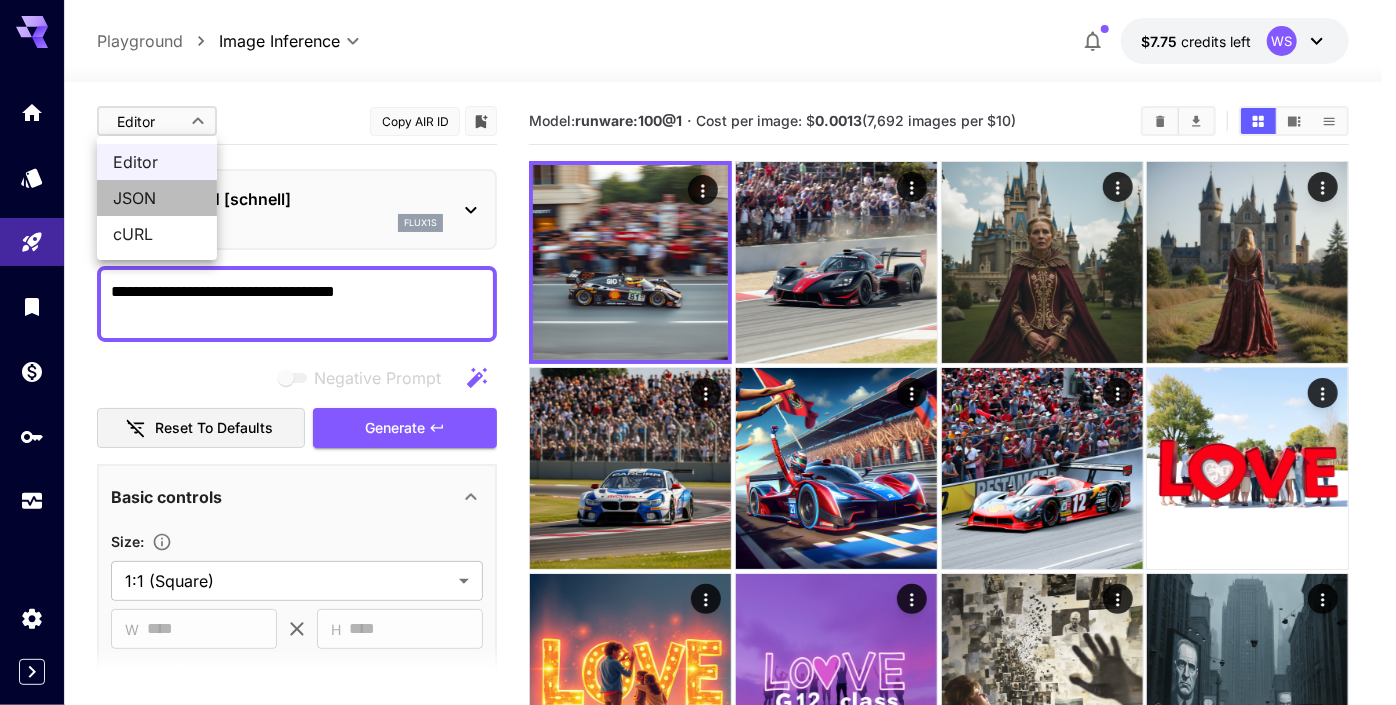 click on "JSON" at bounding box center (157, 198) 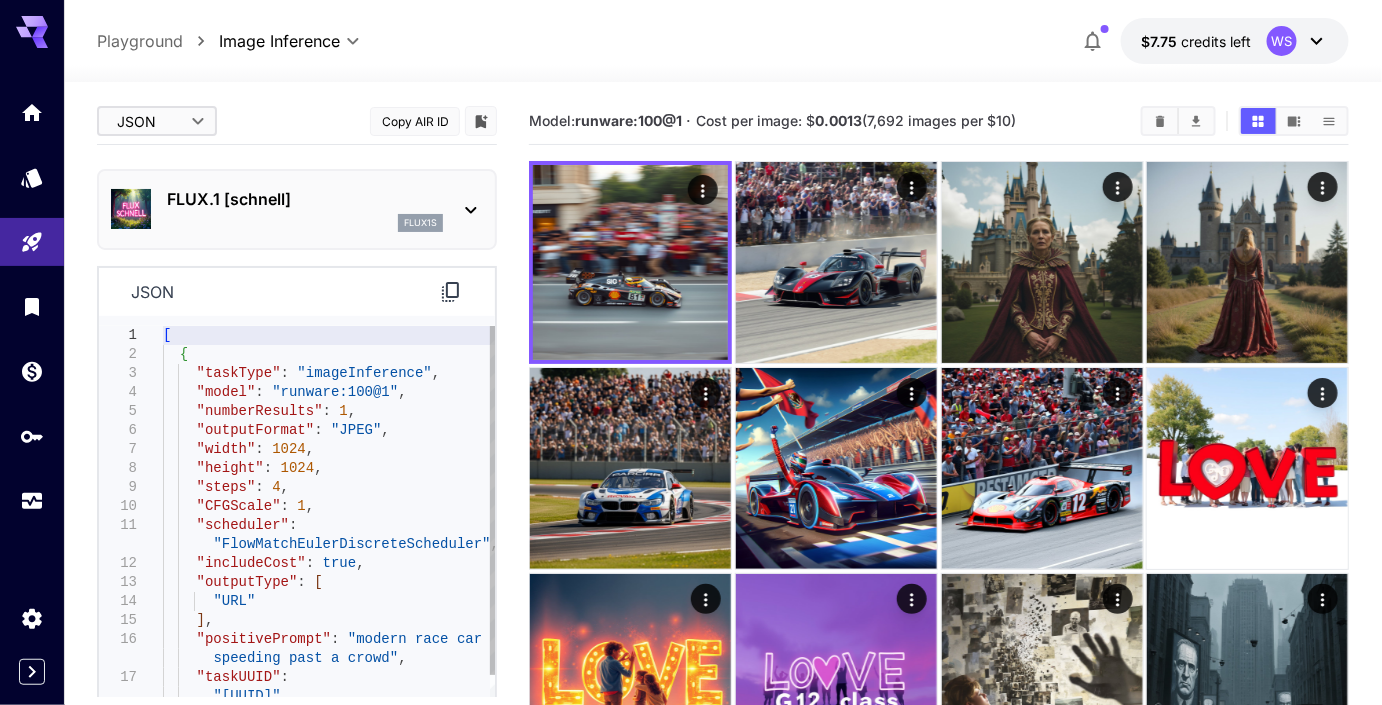 type on "**********" 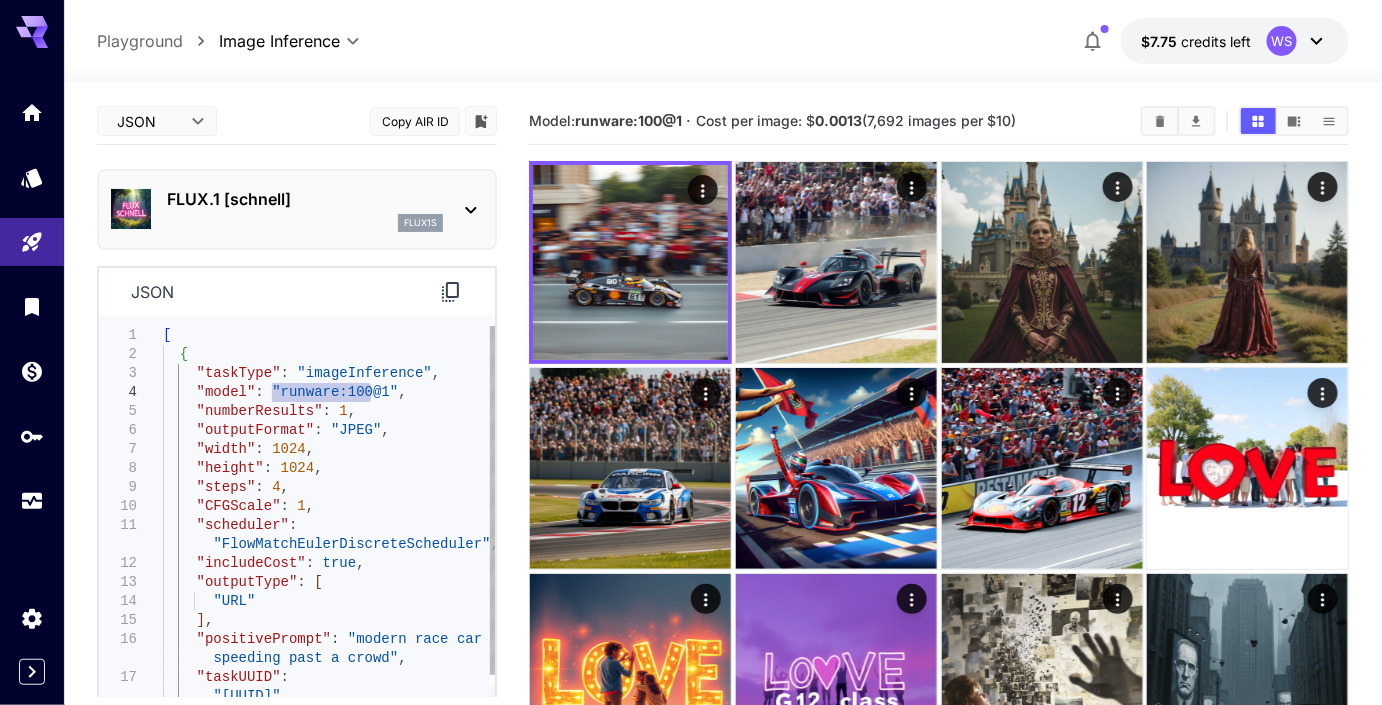 drag, startPoint x: 360, startPoint y: 393, endPoint x: 271, endPoint y: 392, distance: 89.005615 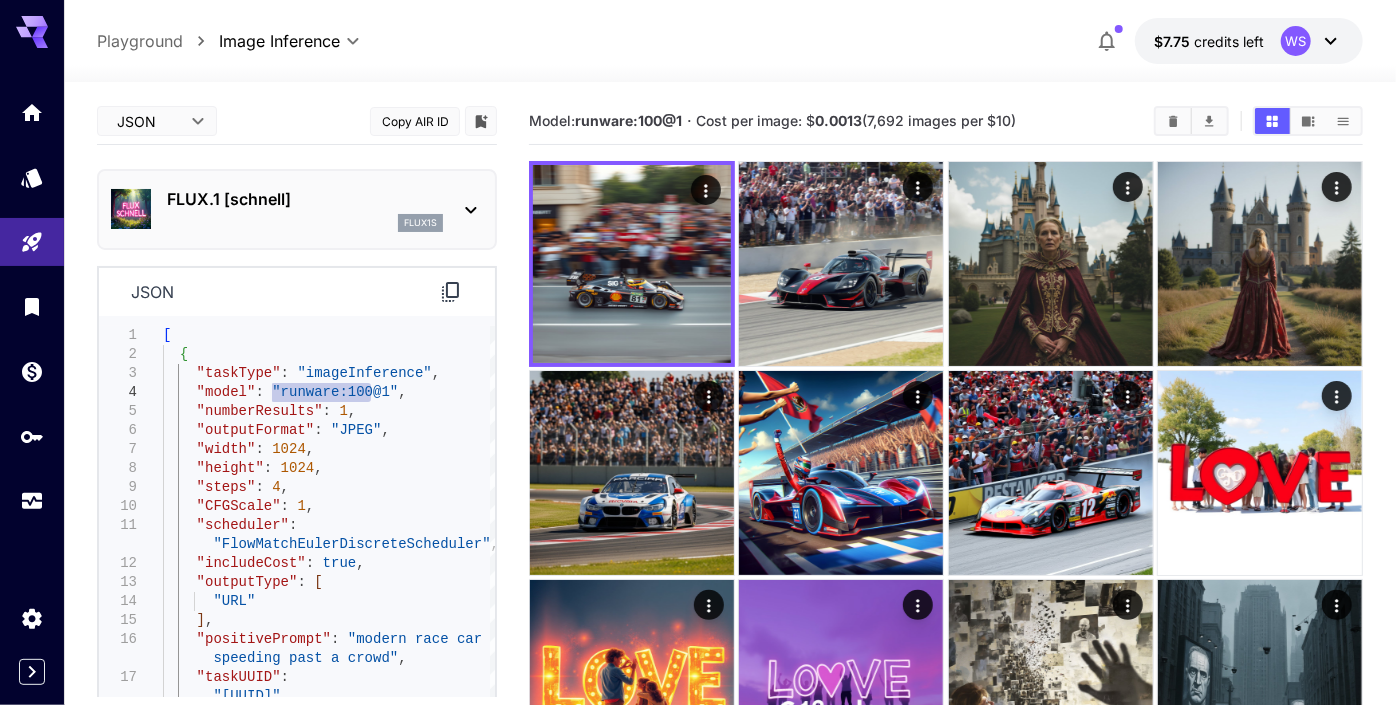 click on "**********" at bounding box center [698, 1468] 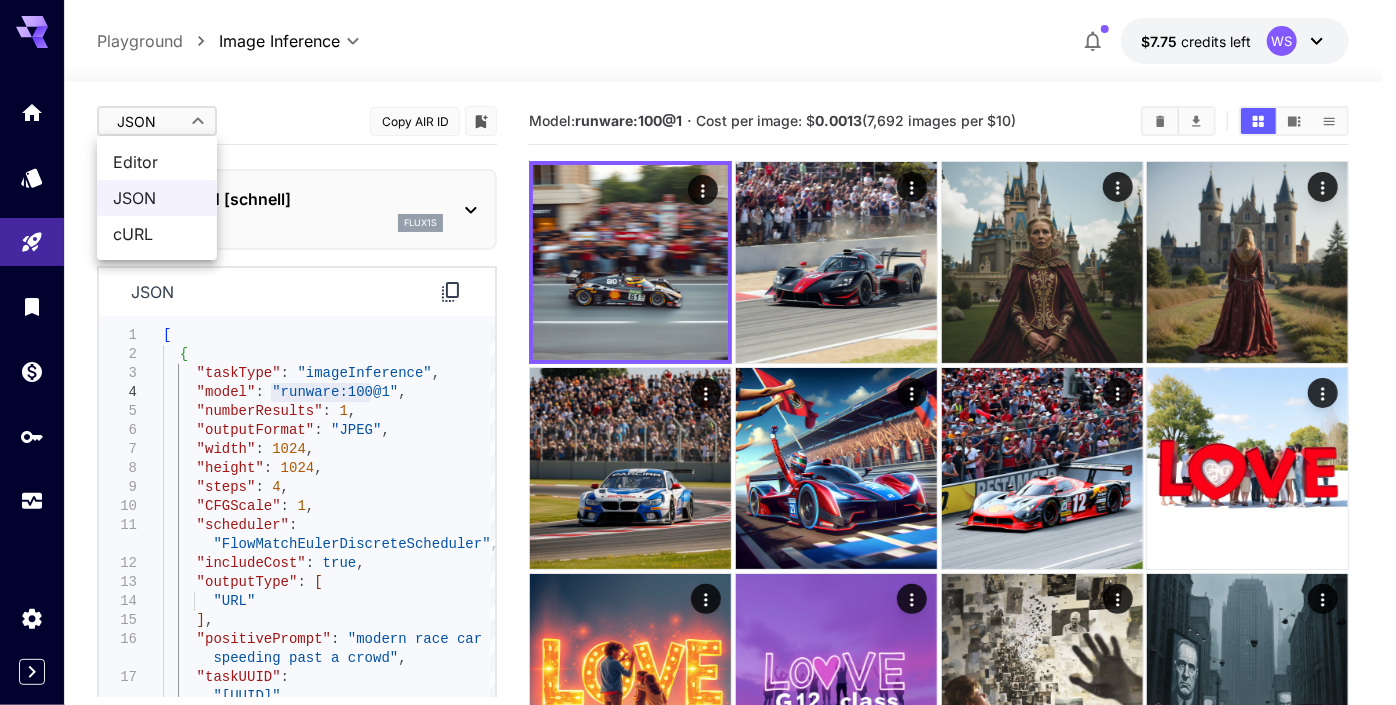 click on "Editor" at bounding box center (157, 162) 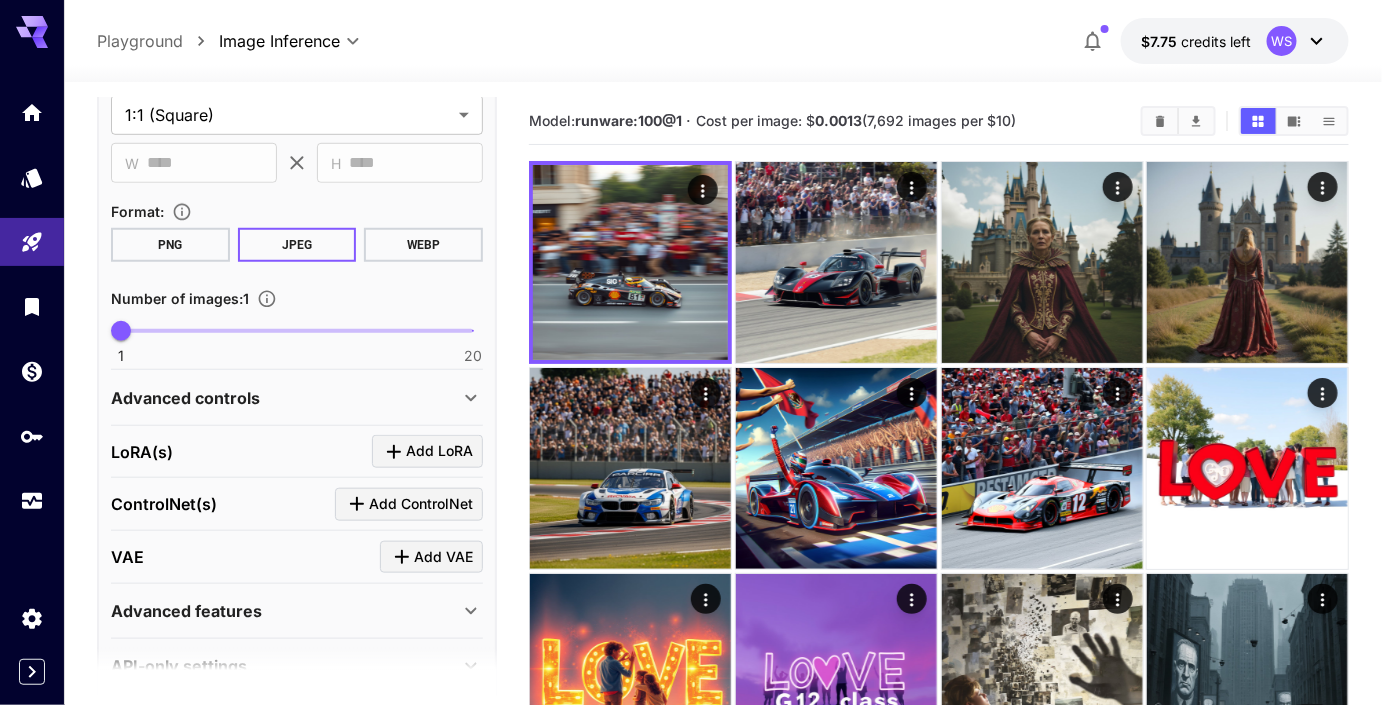 scroll, scrollTop: 505, scrollLeft: 0, axis: vertical 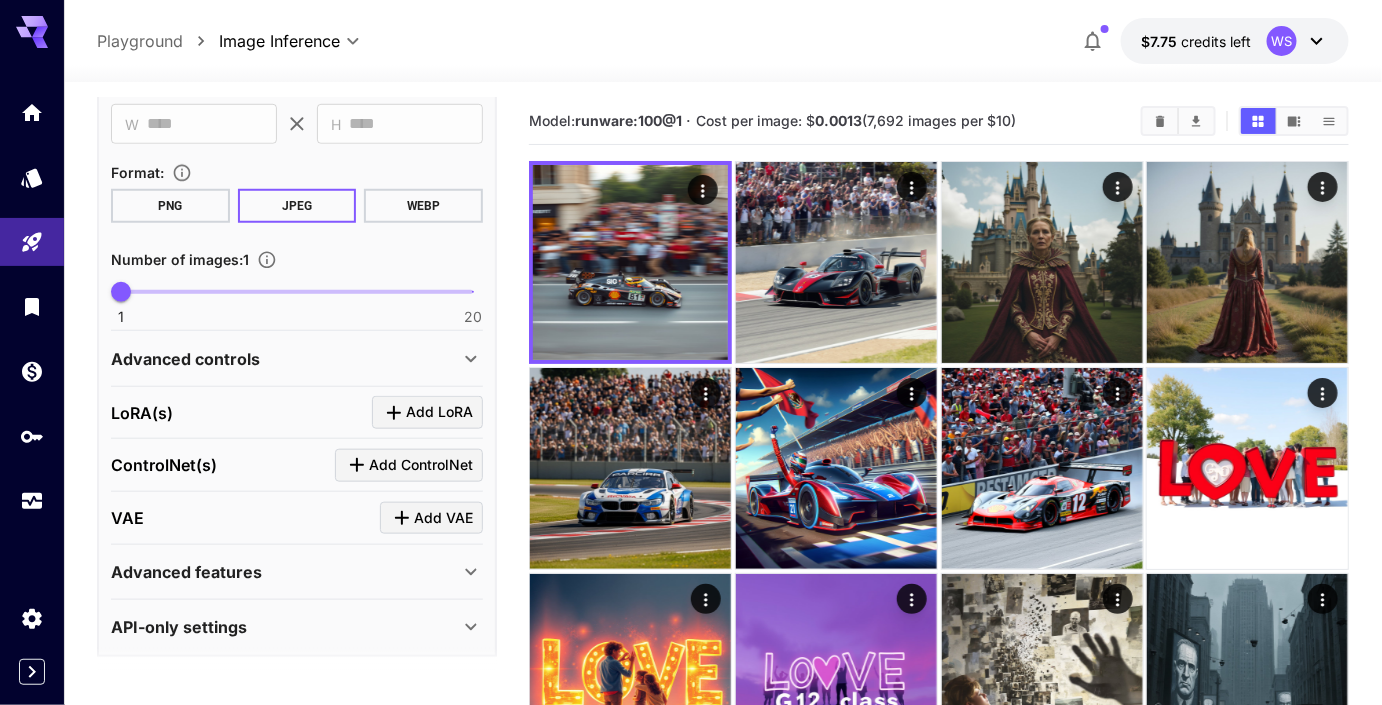 click 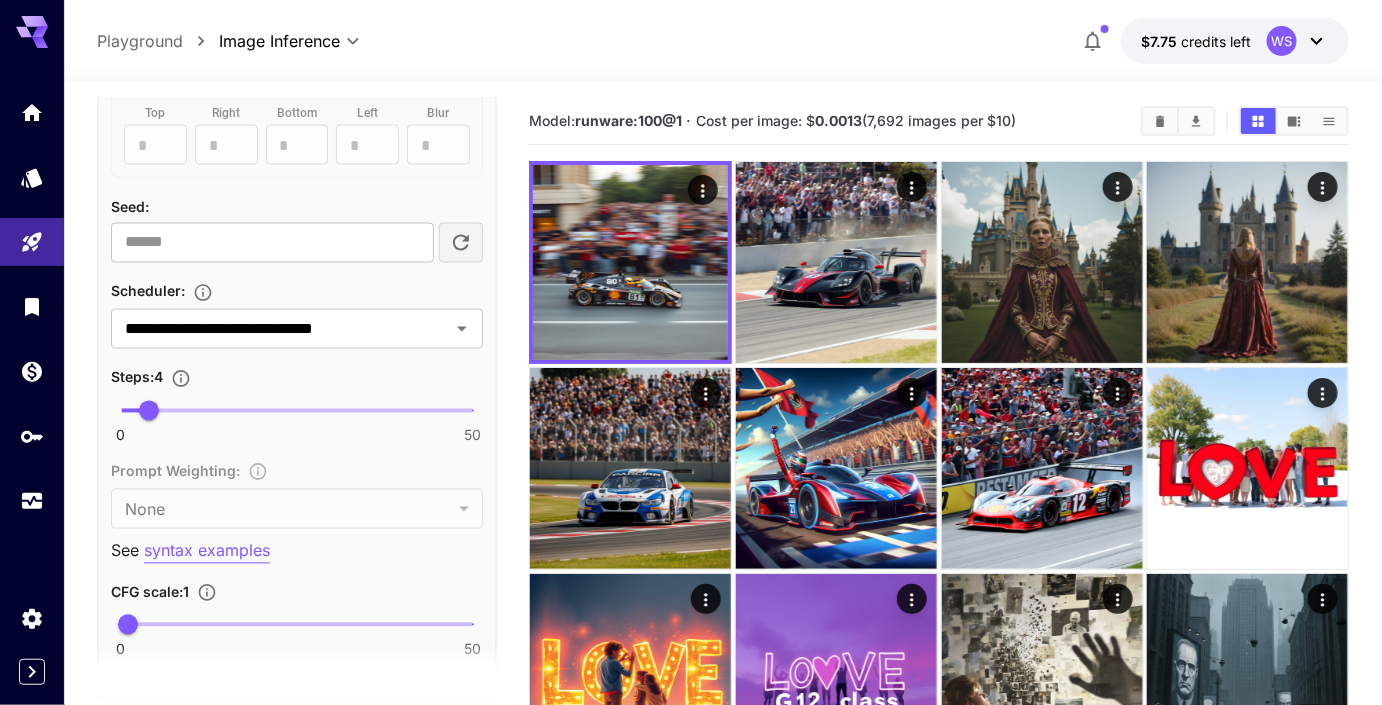 scroll, scrollTop: 1141, scrollLeft: 0, axis: vertical 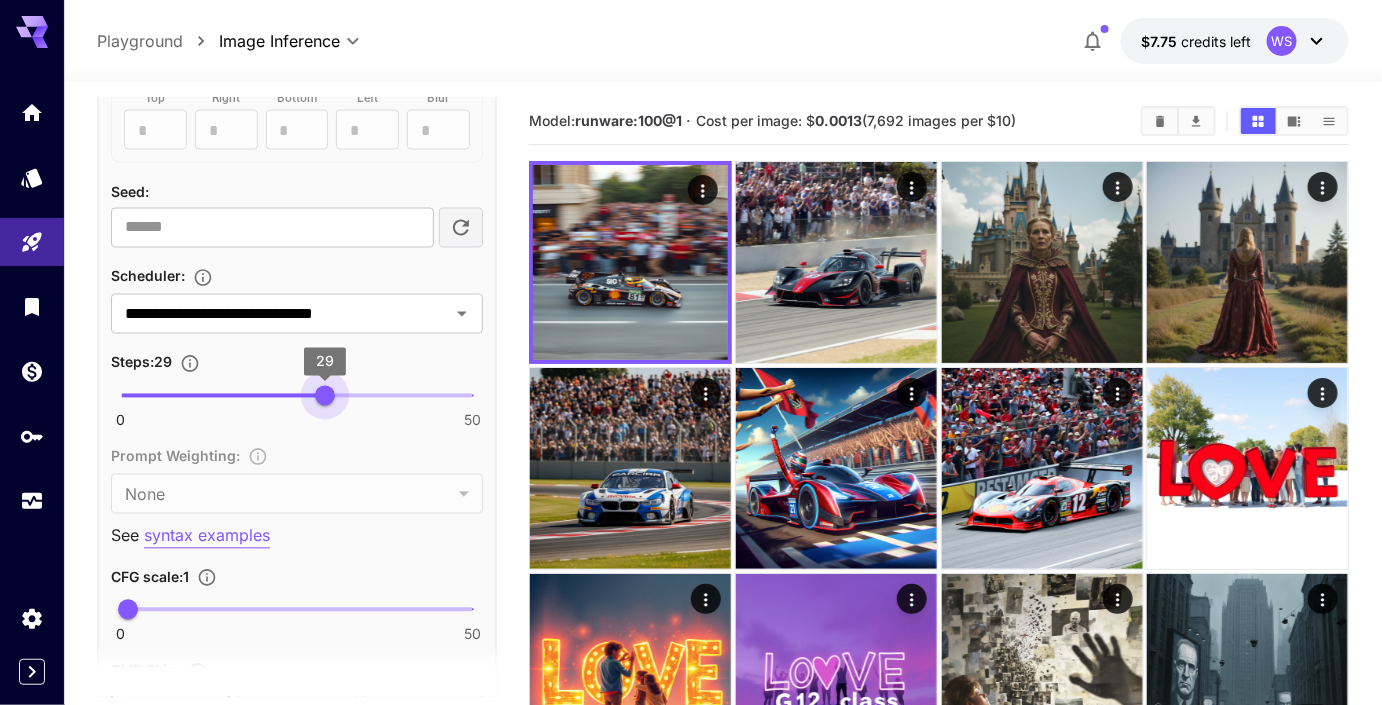 type on "**" 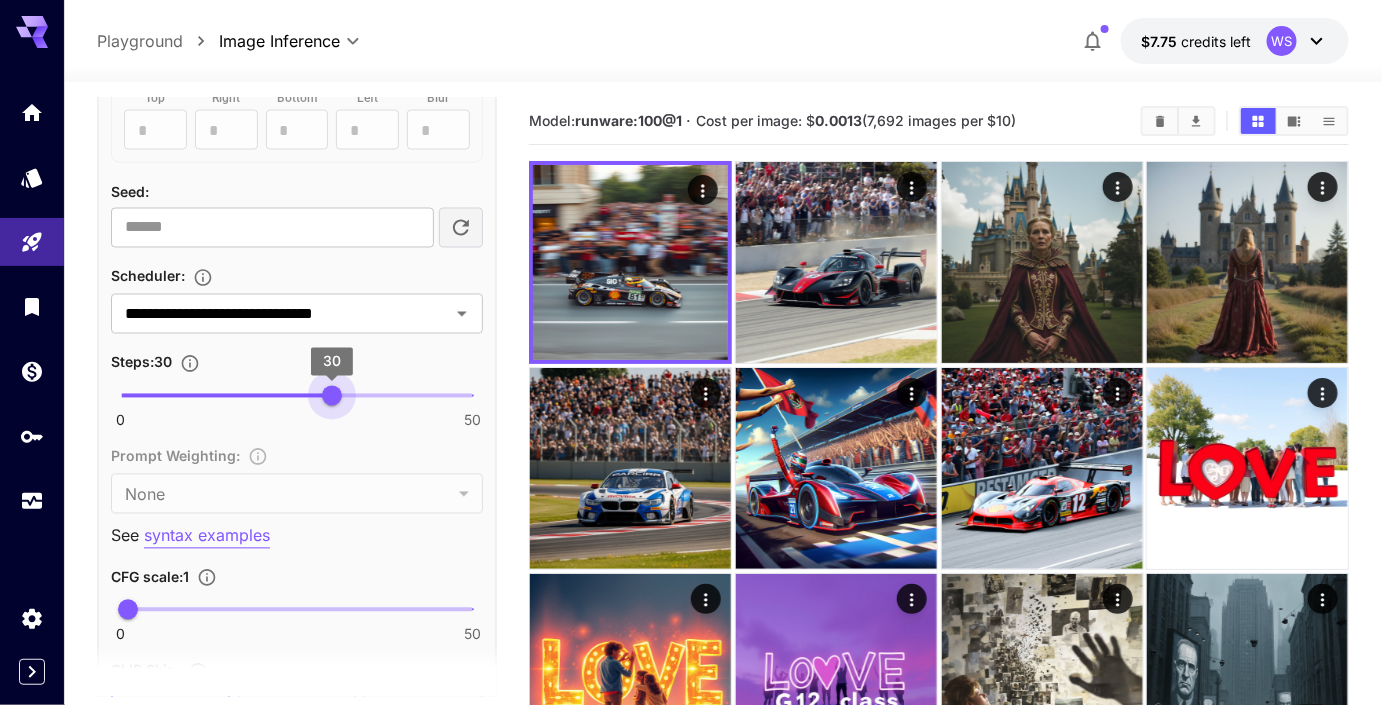 drag, startPoint x: 145, startPoint y: 387, endPoint x: 330, endPoint y: 398, distance: 185.32674 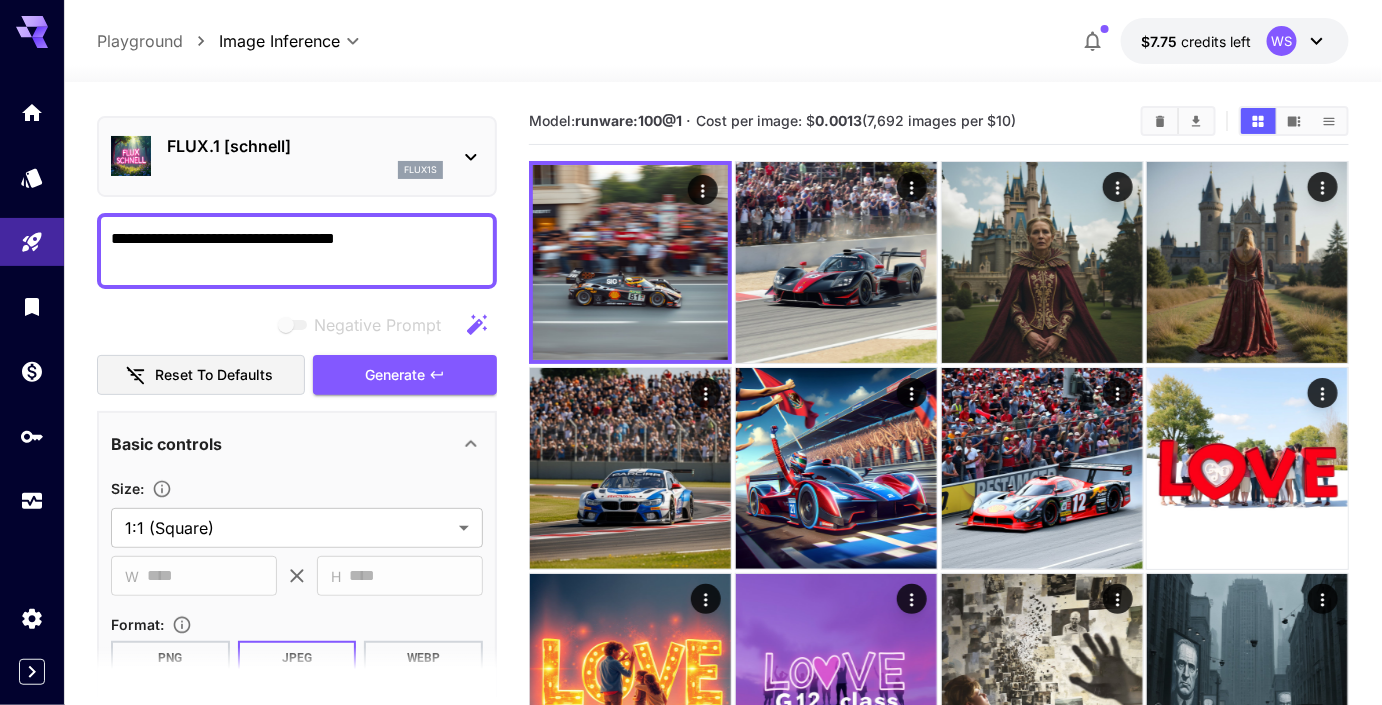 scroll, scrollTop: 50, scrollLeft: 0, axis: vertical 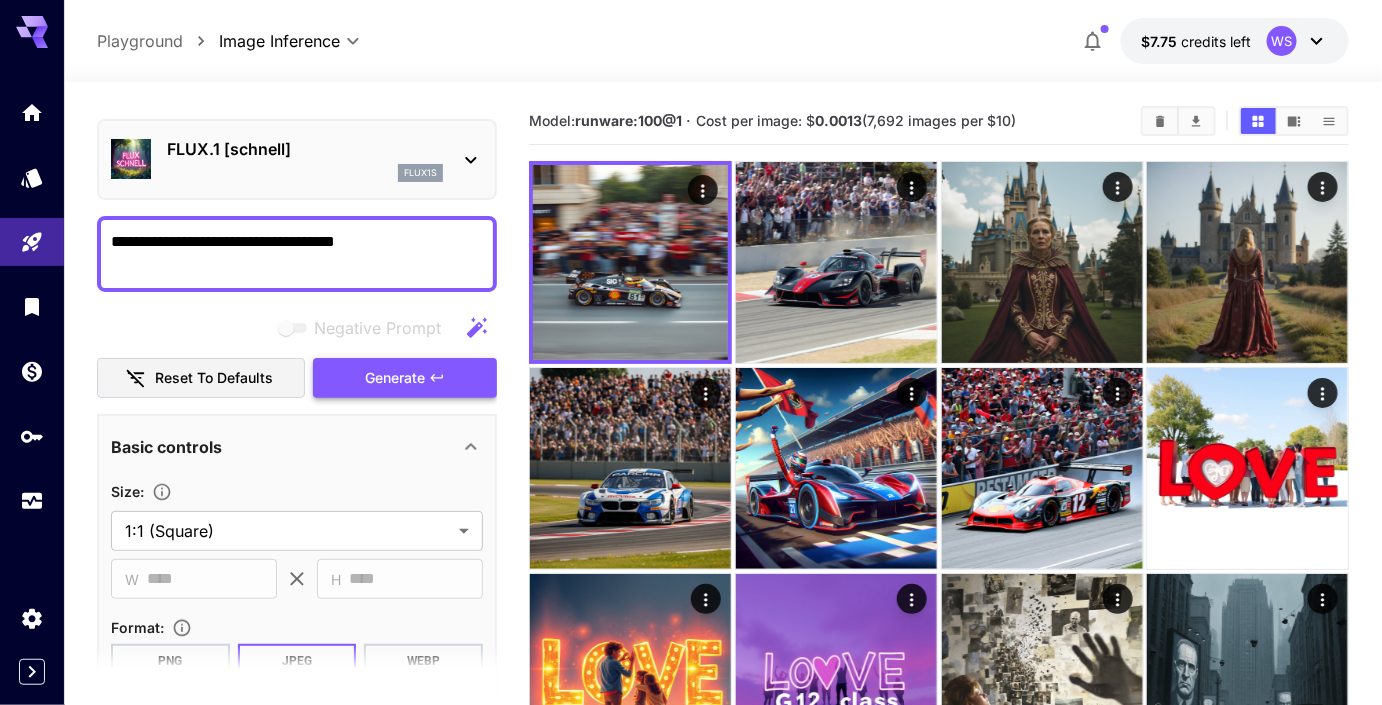 click 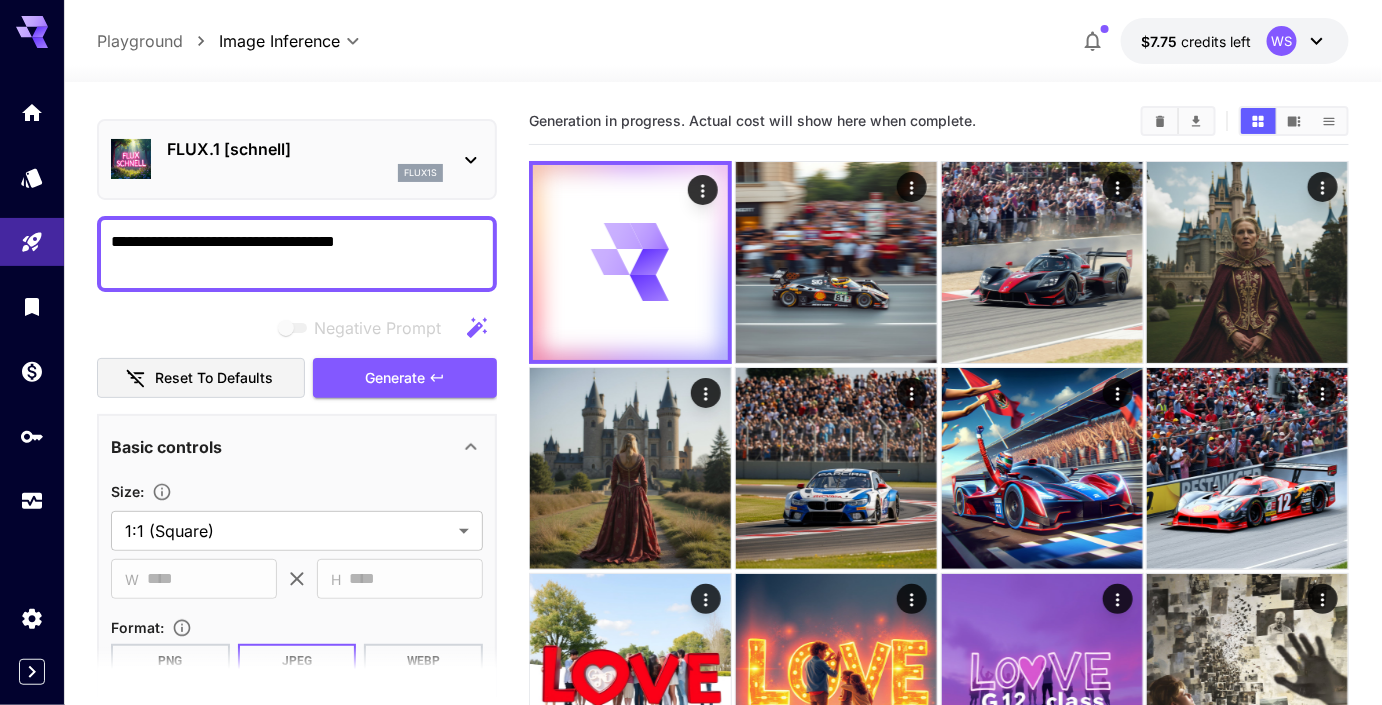 type 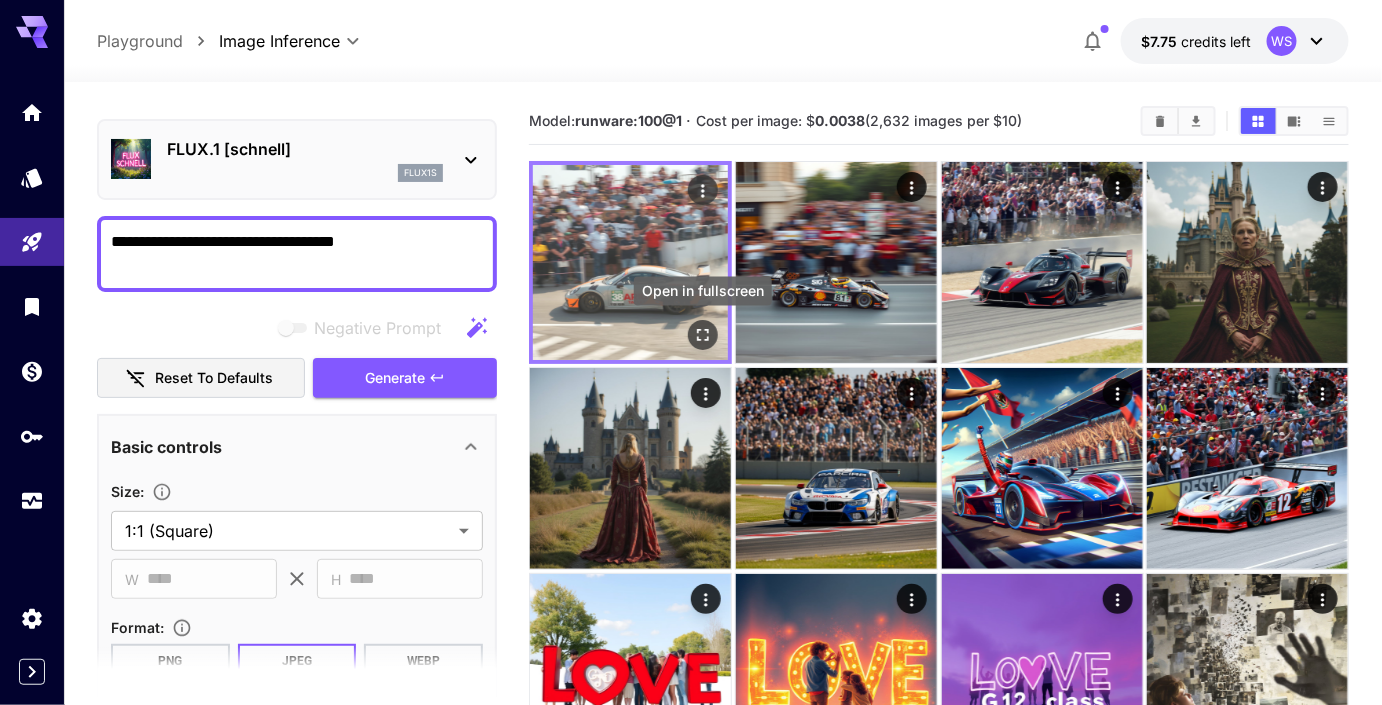 click 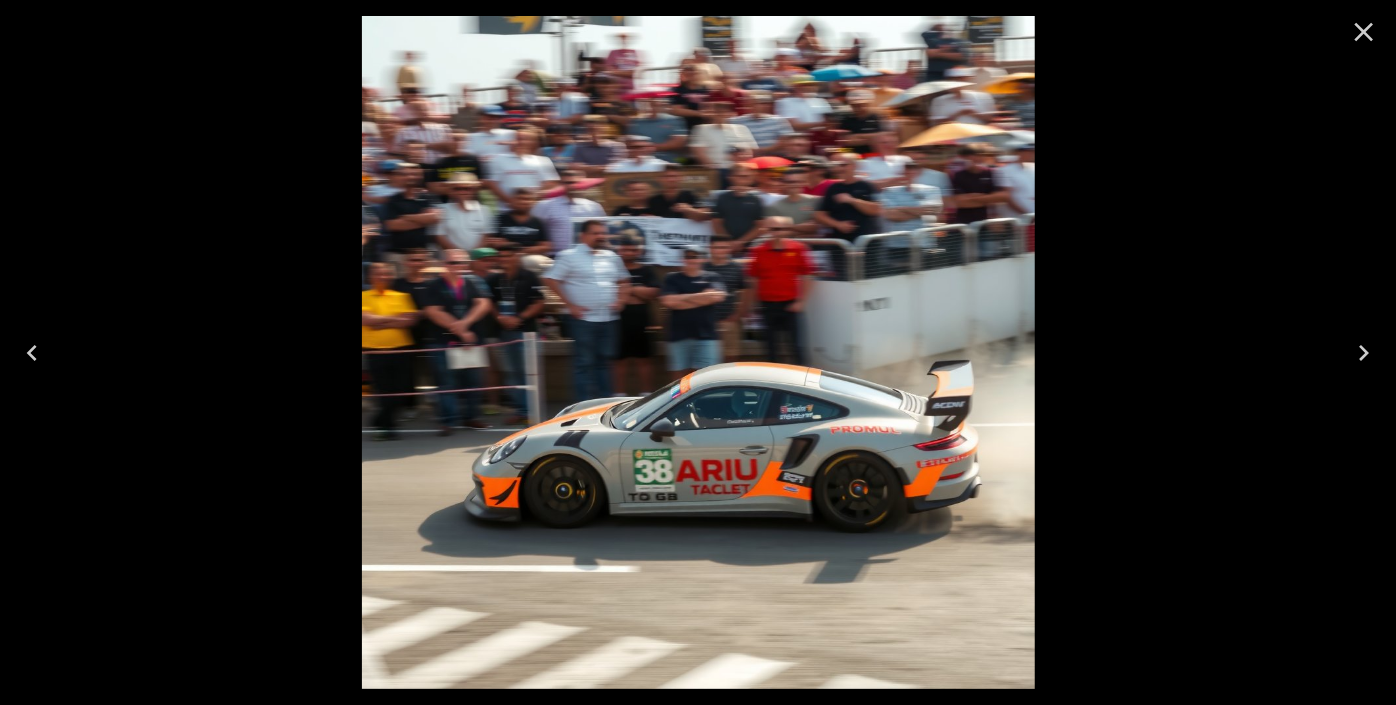 click 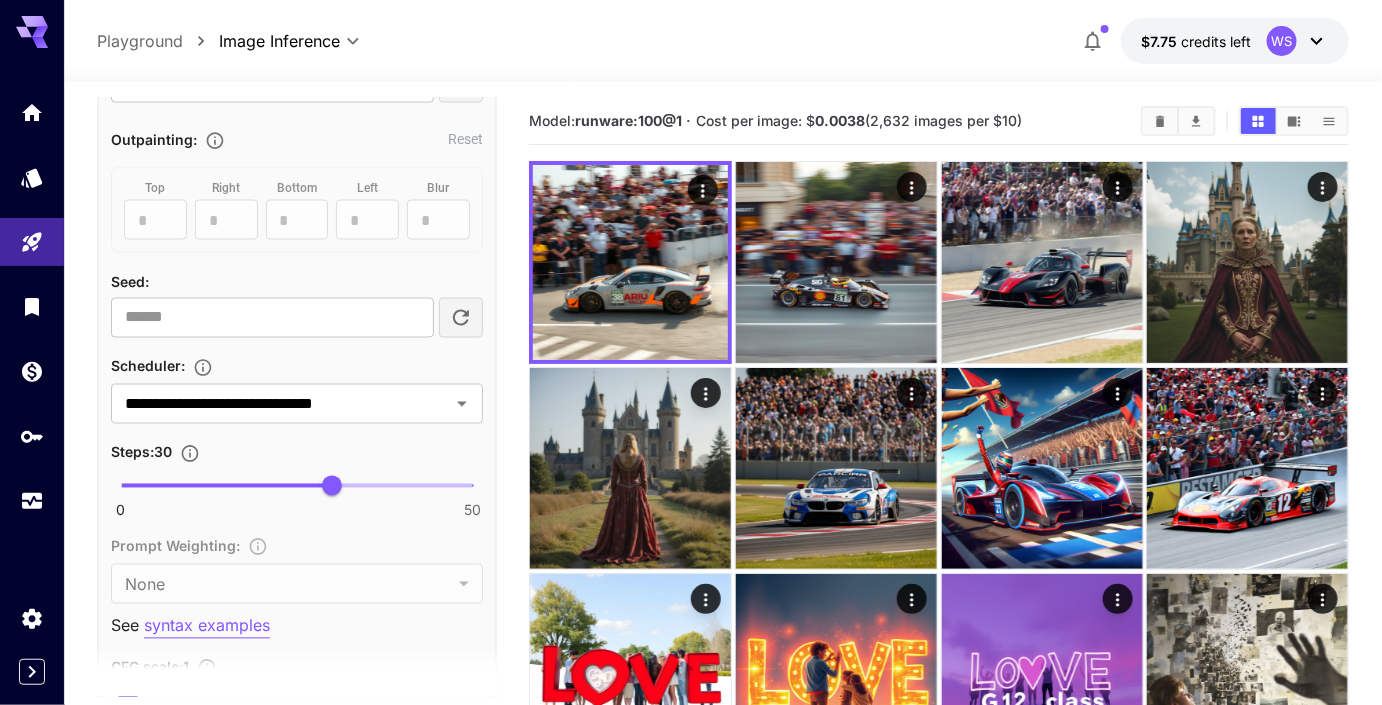 scroll, scrollTop: 1050, scrollLeft: 0, axis: vertical 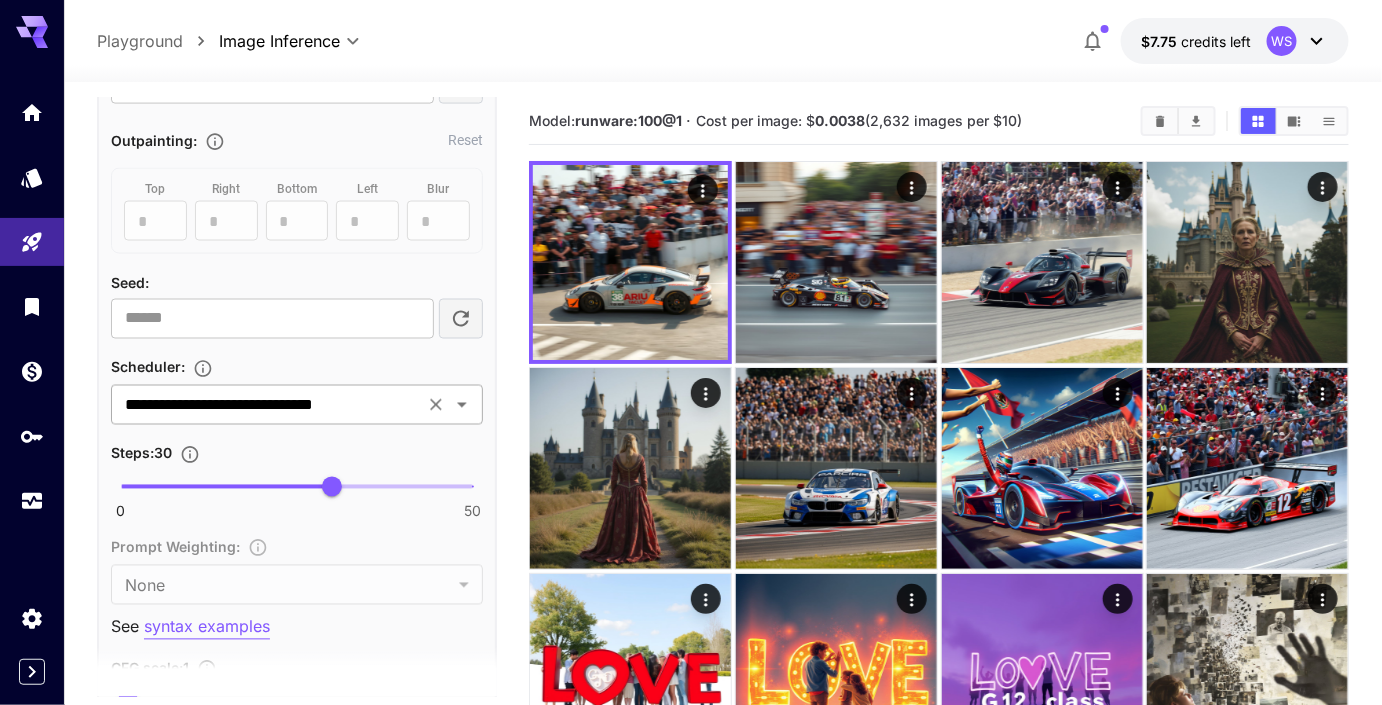 click 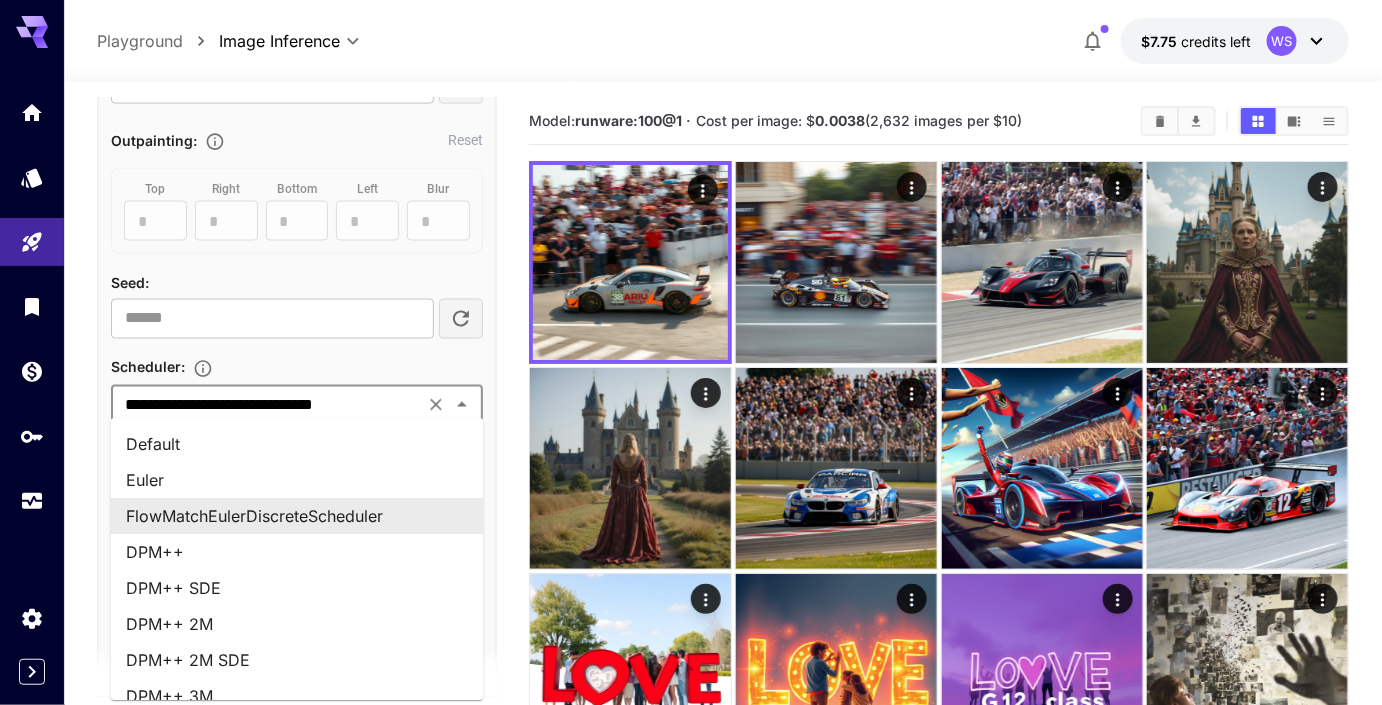 click on "**********" at bounding box center [723, 1474] 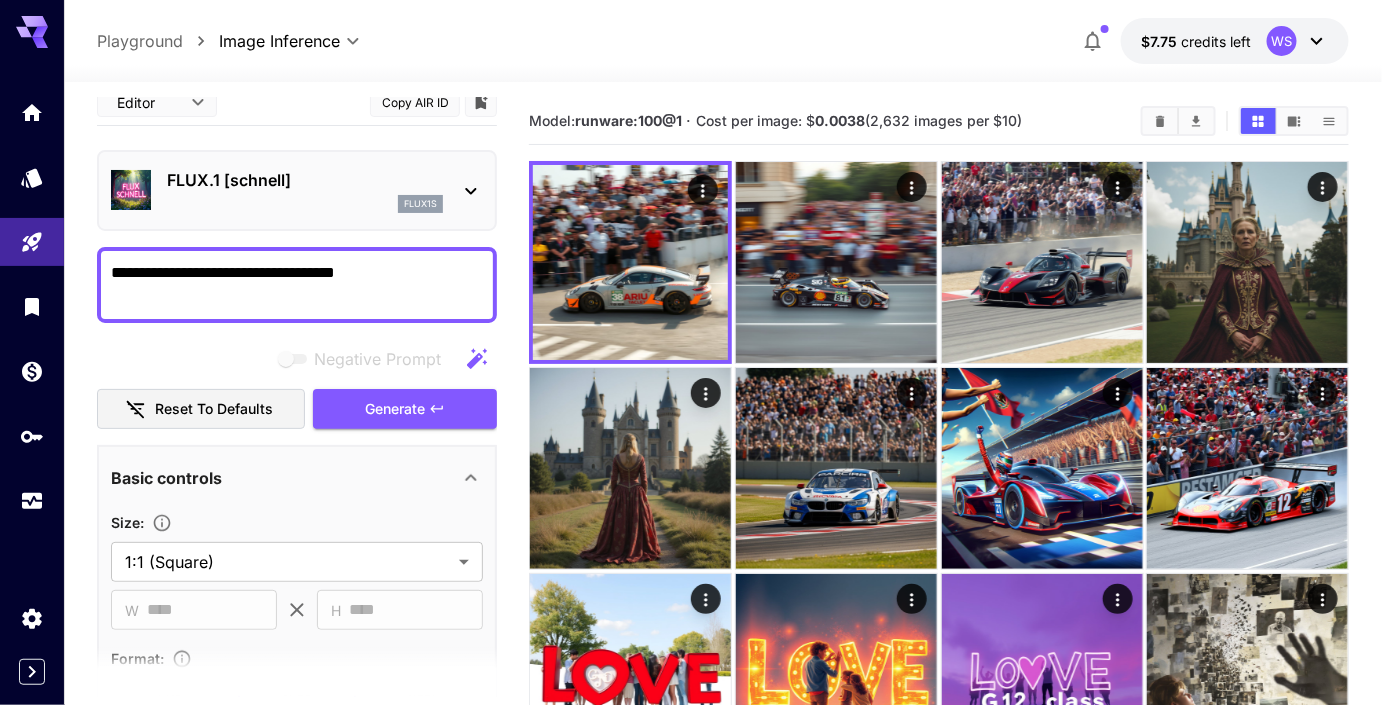 scroll, scrollTop: 0, scrollLeft: 0, axis: both 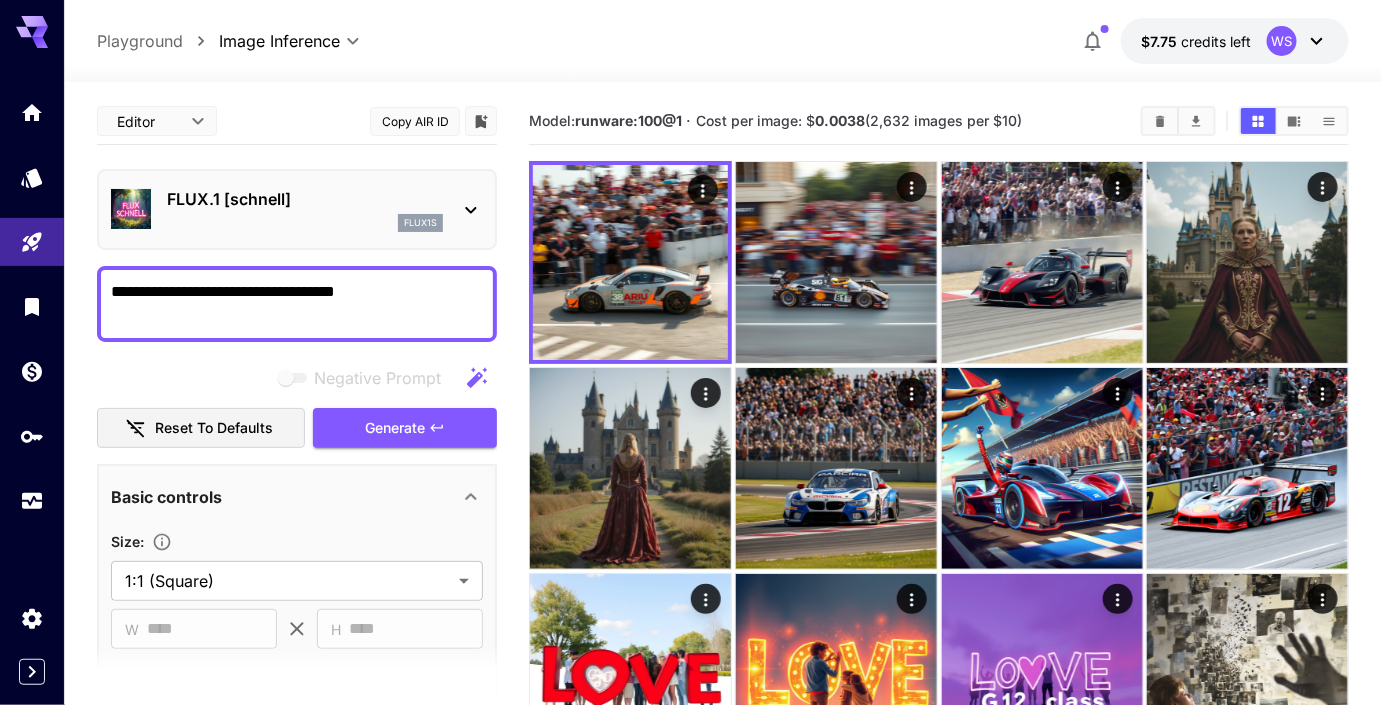click on "**********" at bounding box center (723, 41) 